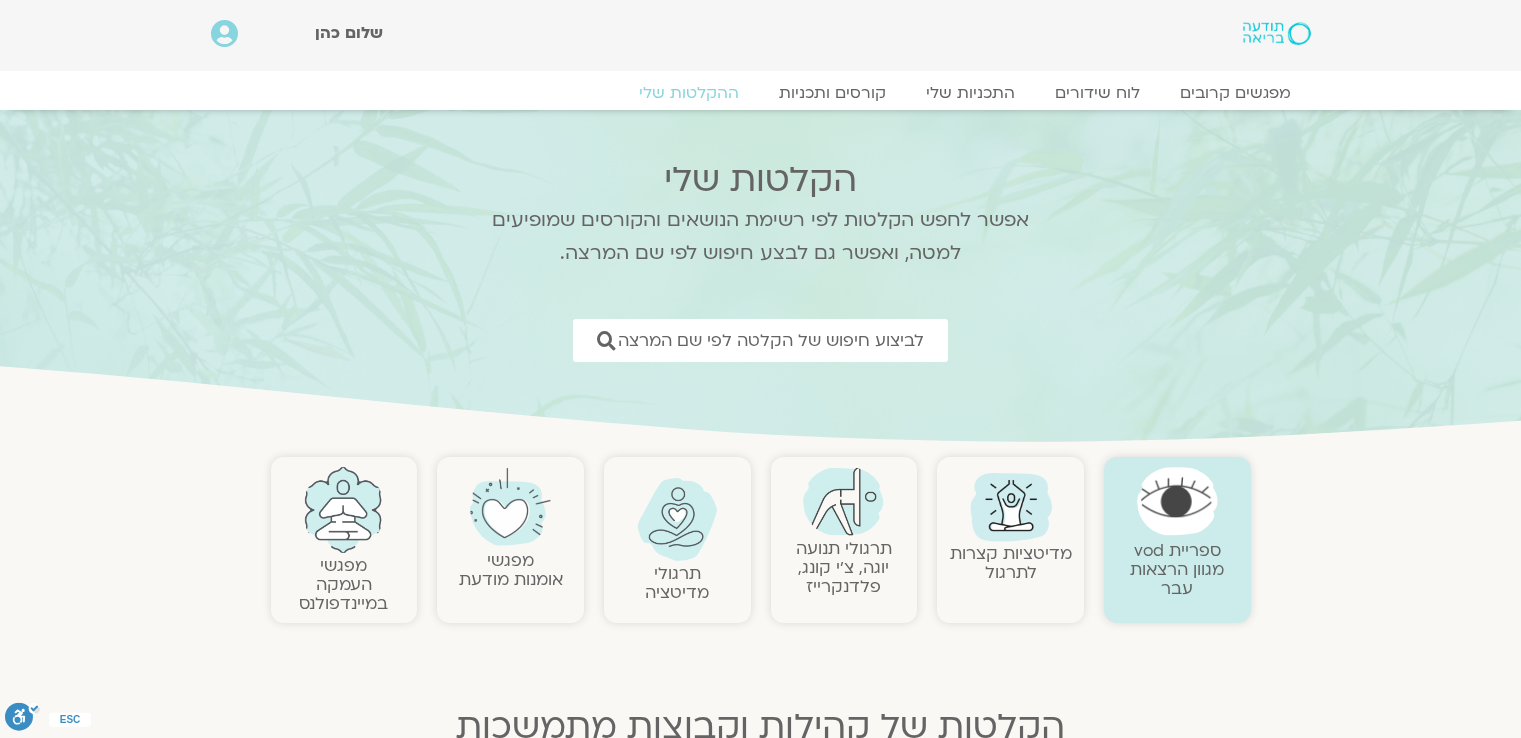 scroll, scrollTop: 0, scrollLeft: 0, axis: both 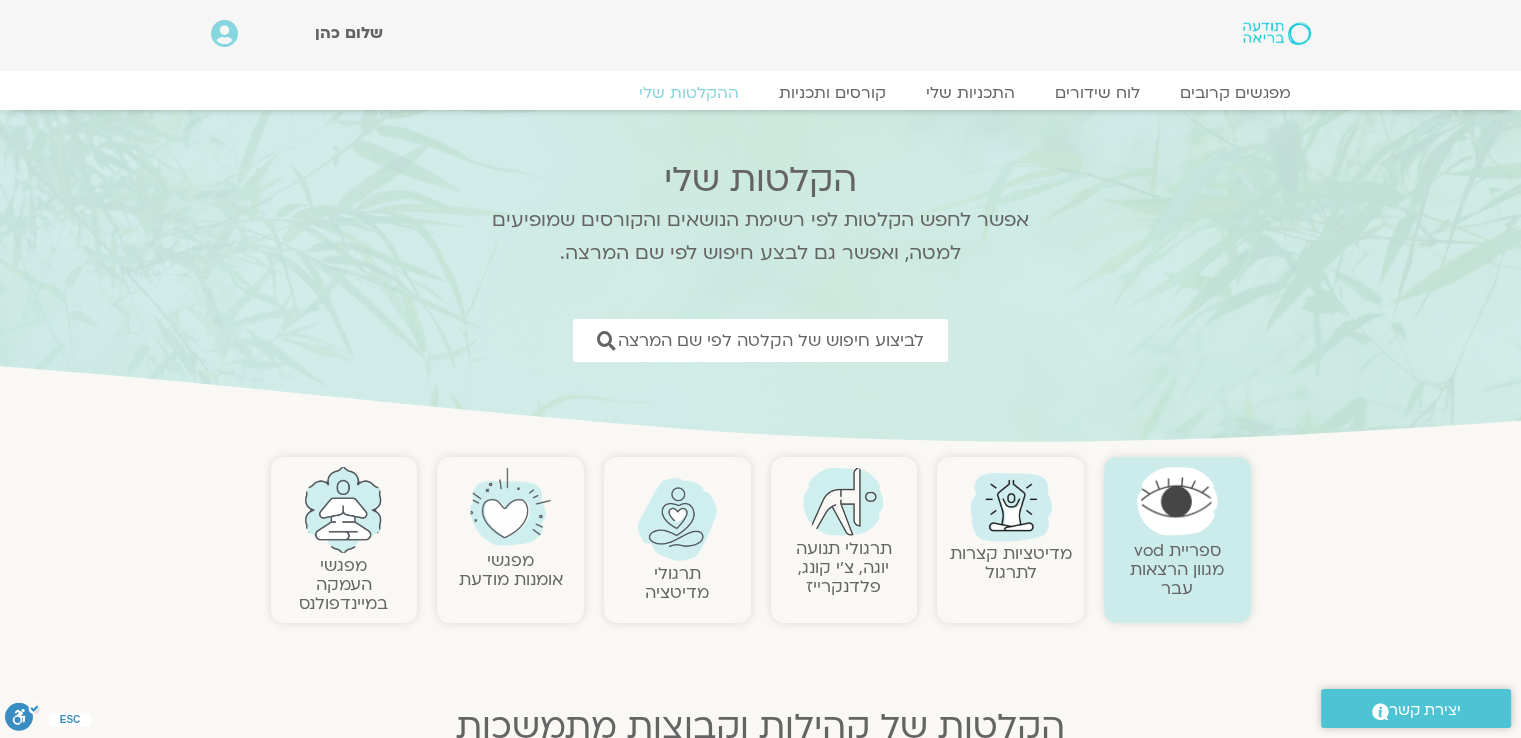 click at bounding box center [844, 501] 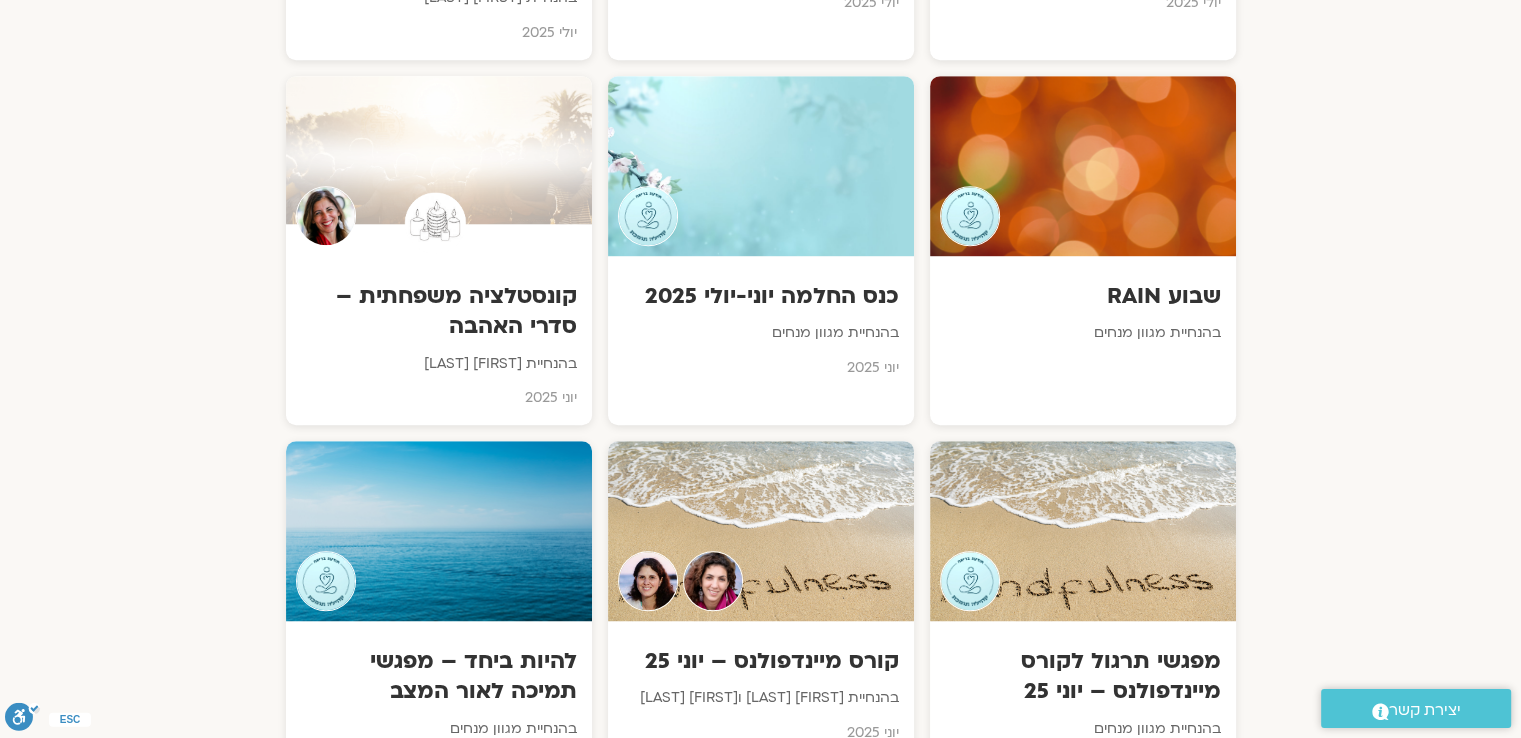scroll, scrollTop: 1300, scrollLeft: 0, axis: vertical 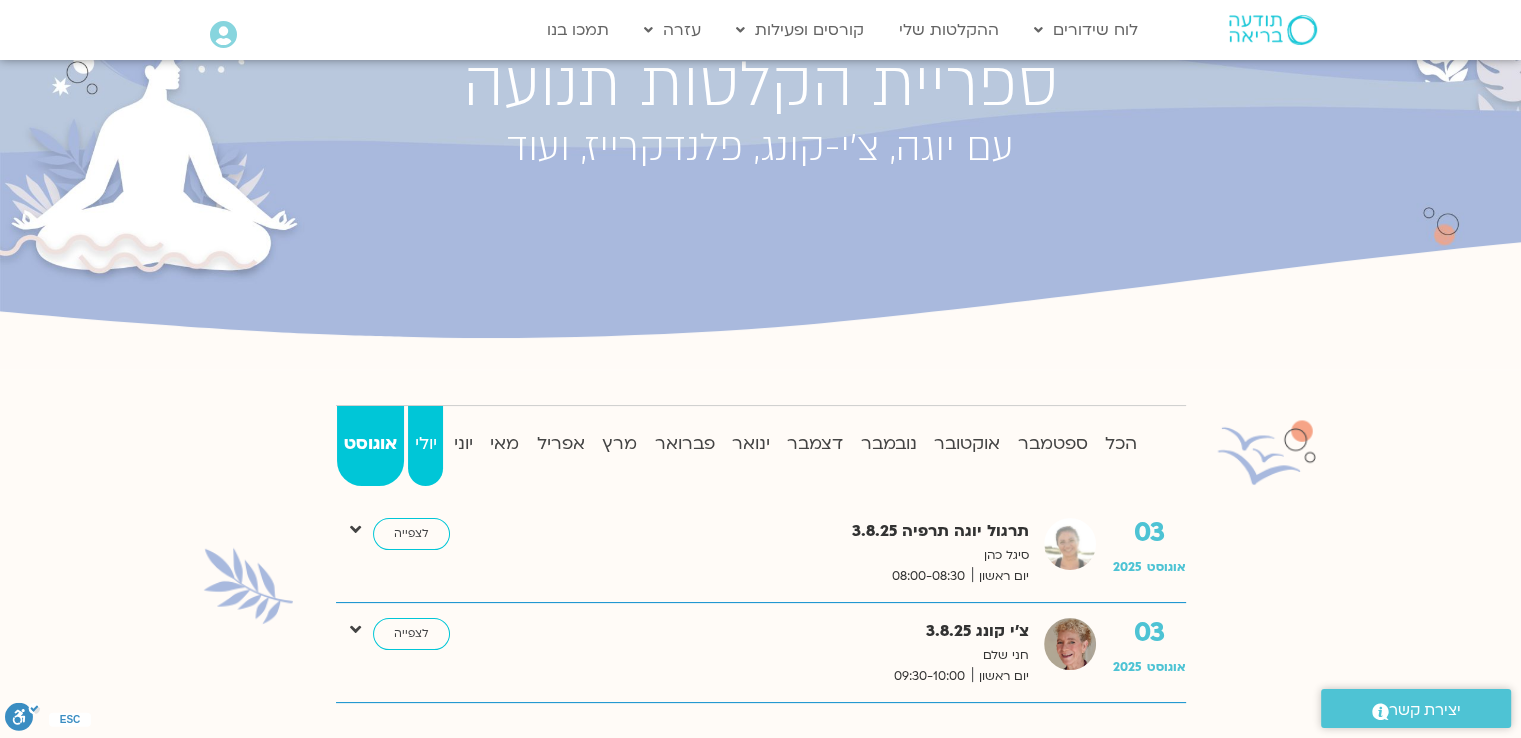 click on "יולי" at bounding box center (425, 444) 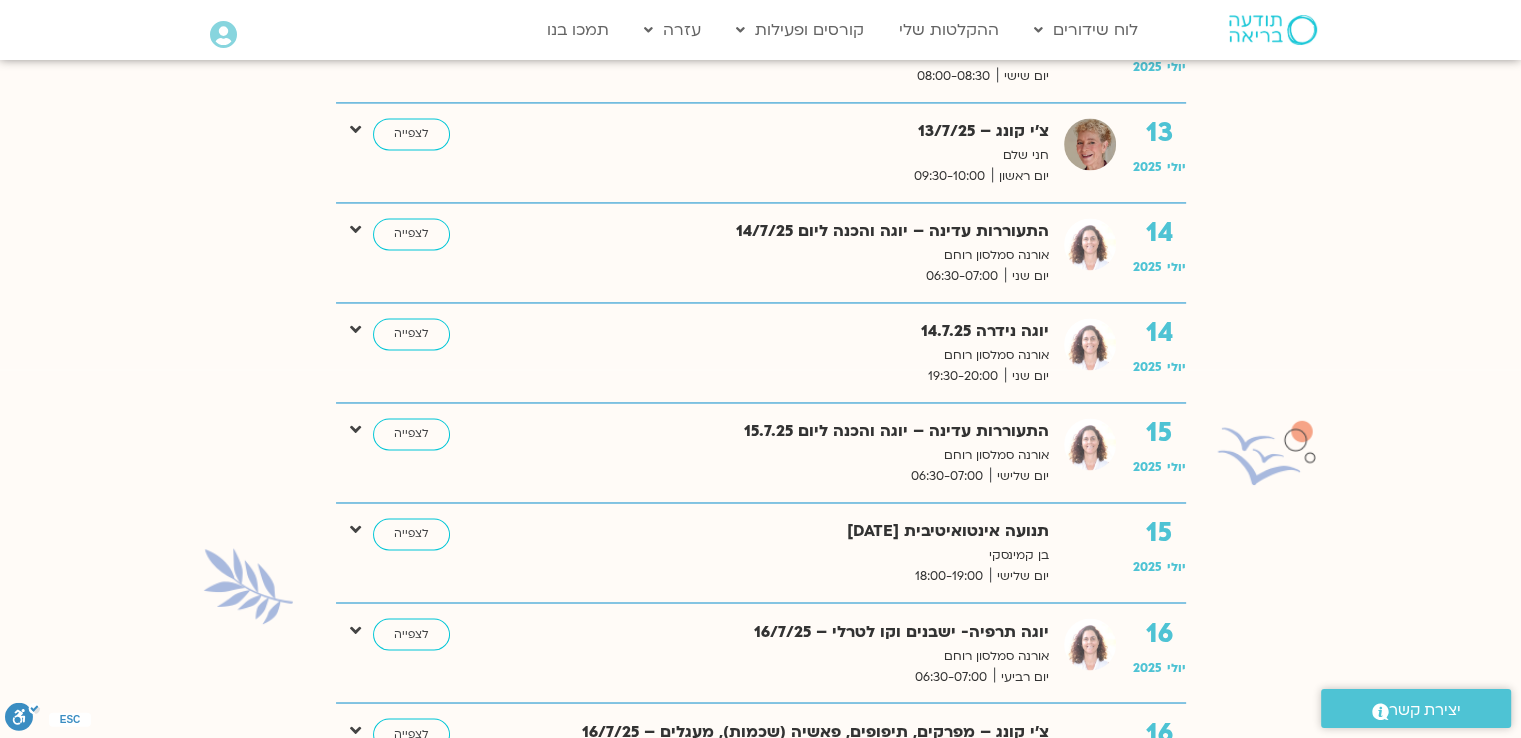 scroll, scrollTop: 3400, scrollLeft: 0, axis: vertical 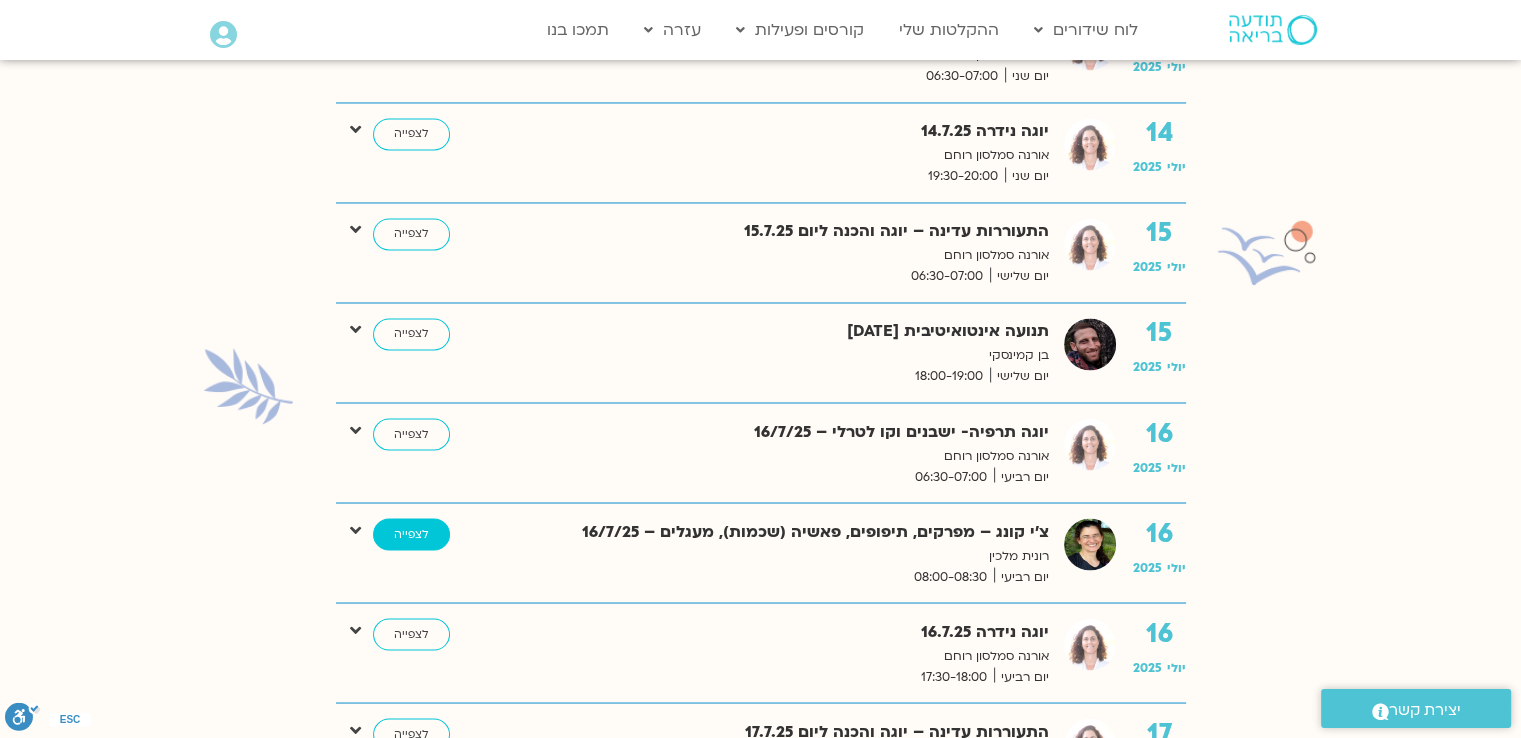 click on "לצפייה" at bounding box center (411, 534) 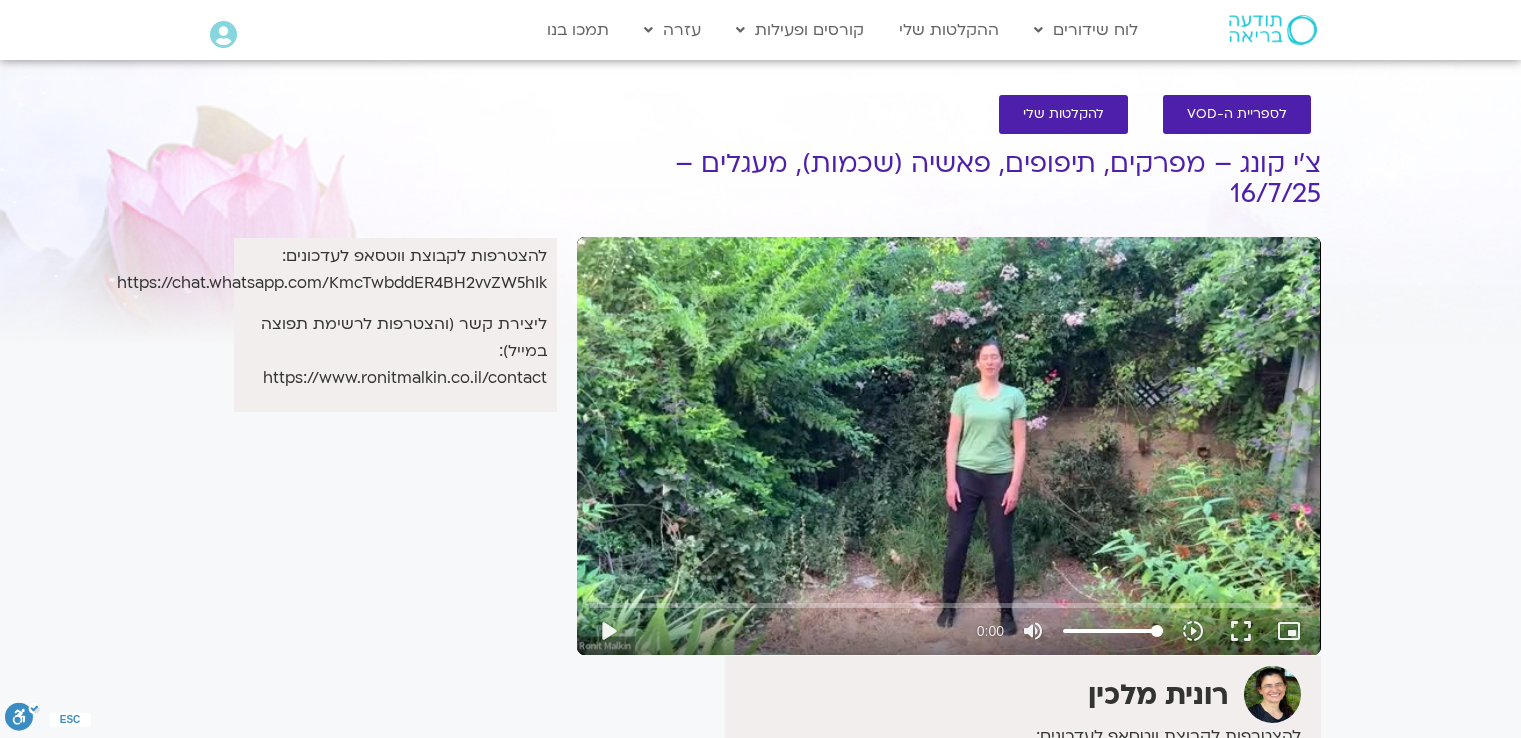 scroll, scrollTop: 0, scrollLeft: 0, axis: both 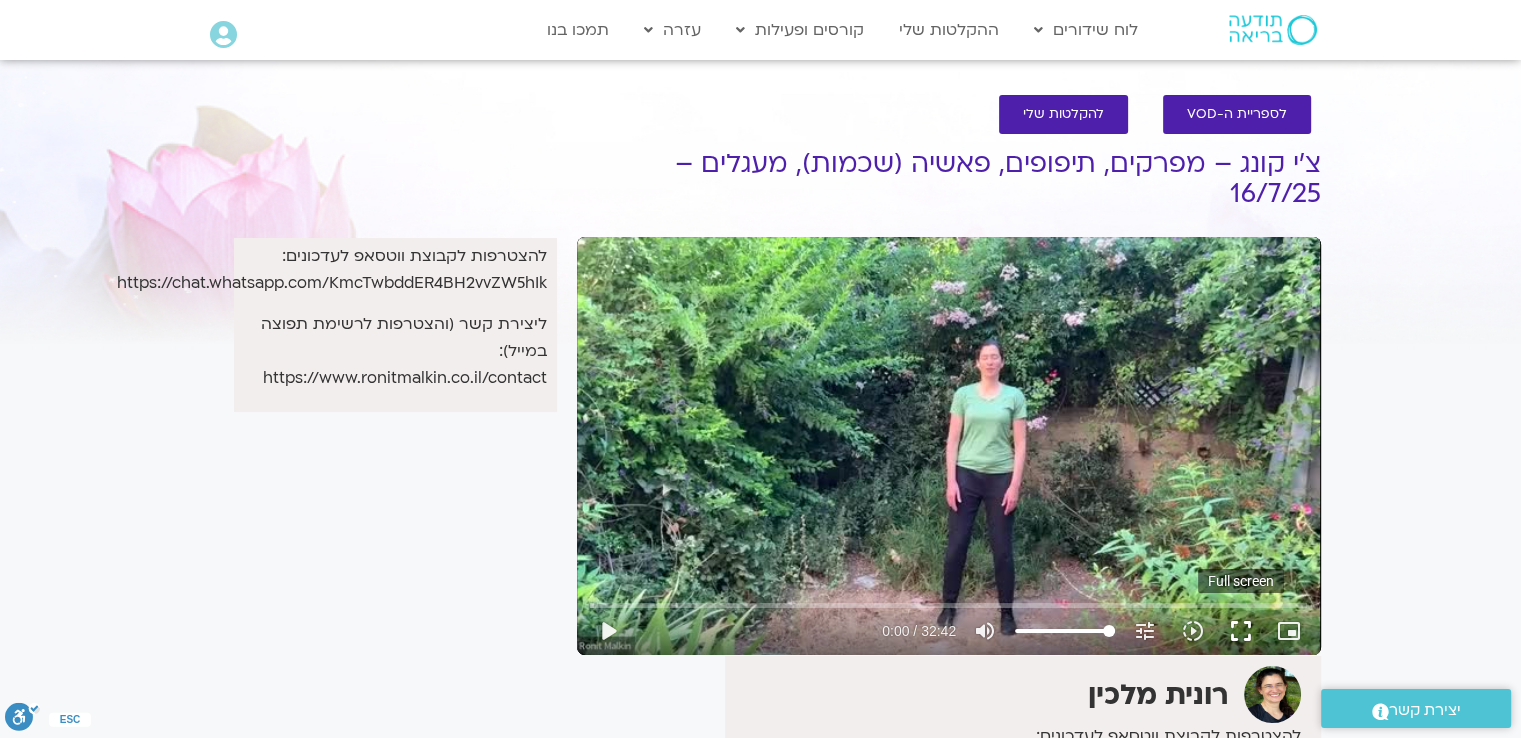 click on "fullscreen" at bounding box center (1241, 631) 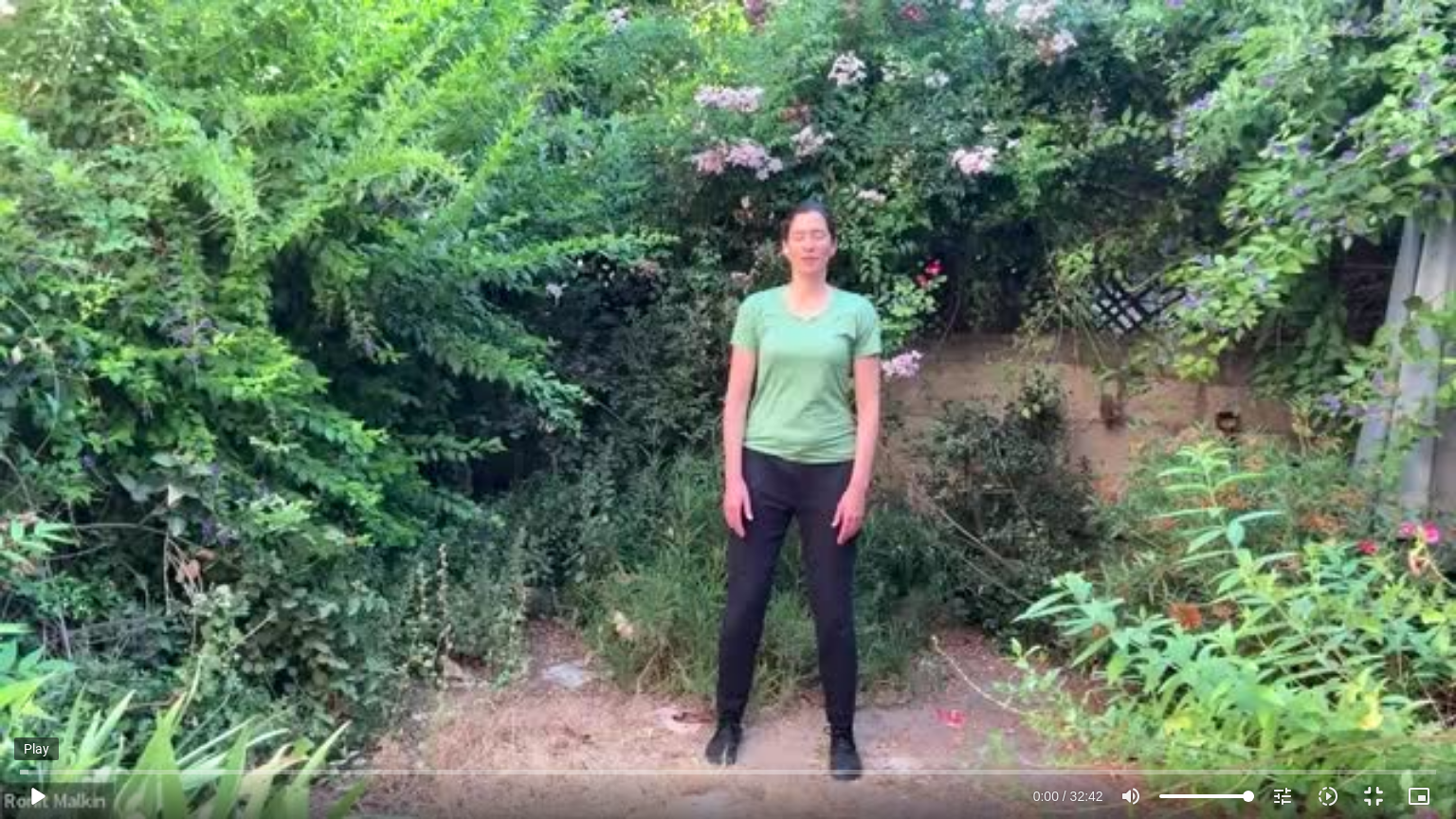 click on "play_arrow" at bounding box center [37, 796] 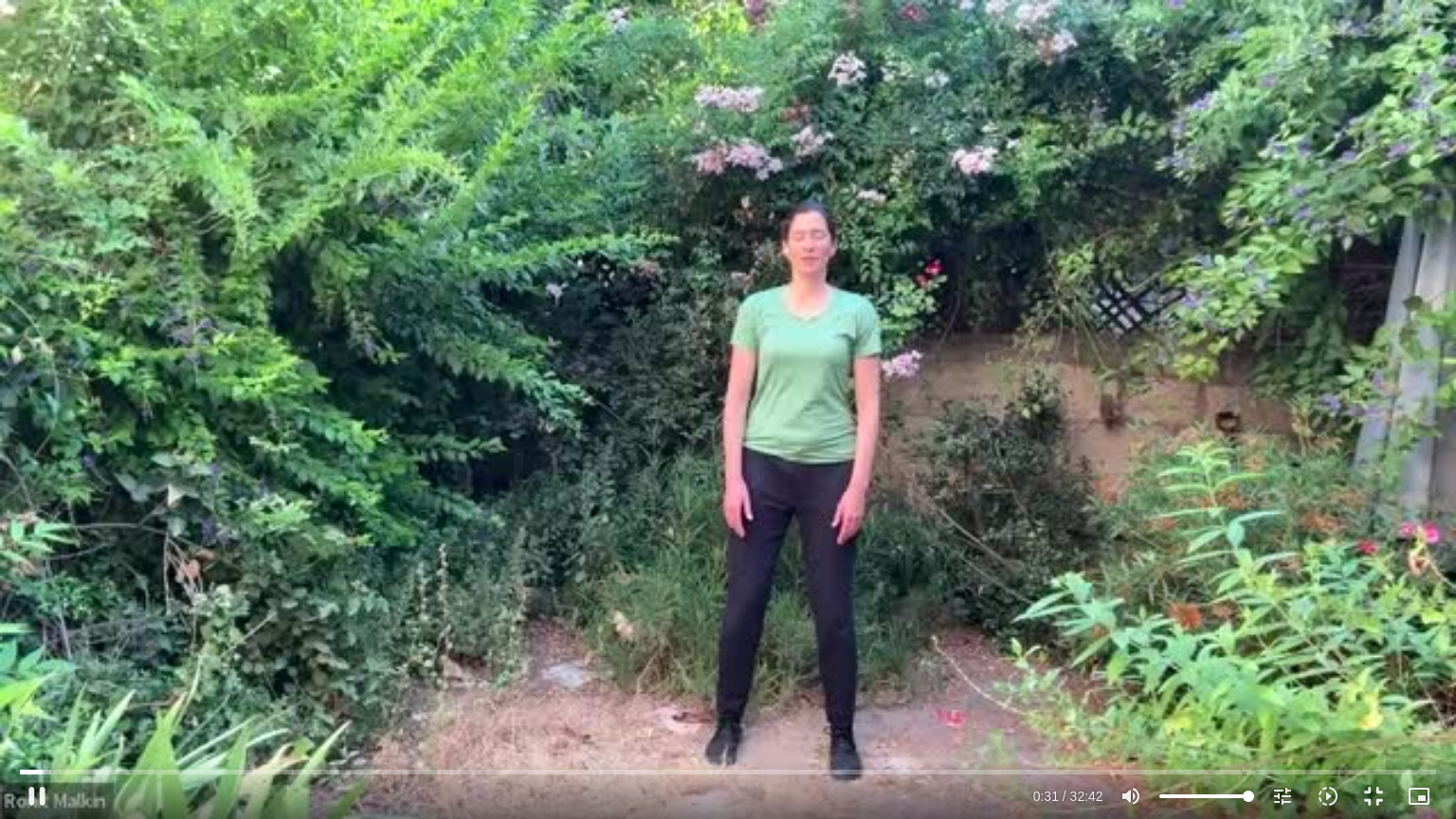 click on "Skip Ad 22:38 pause 0:31 / 32:42 volume_up Mute tune Resolution Auto 360p slow_motion_video Playback speed 1x 1x fullscreen_exit picture_in_picture_alt Picture-in-Picture Off close Resolution 360p 240p Auto done close Playback speed 0.5x 0.75x 1x done 1.25x 1.5x 1.75x 2x" at bounding box center [728, 410] 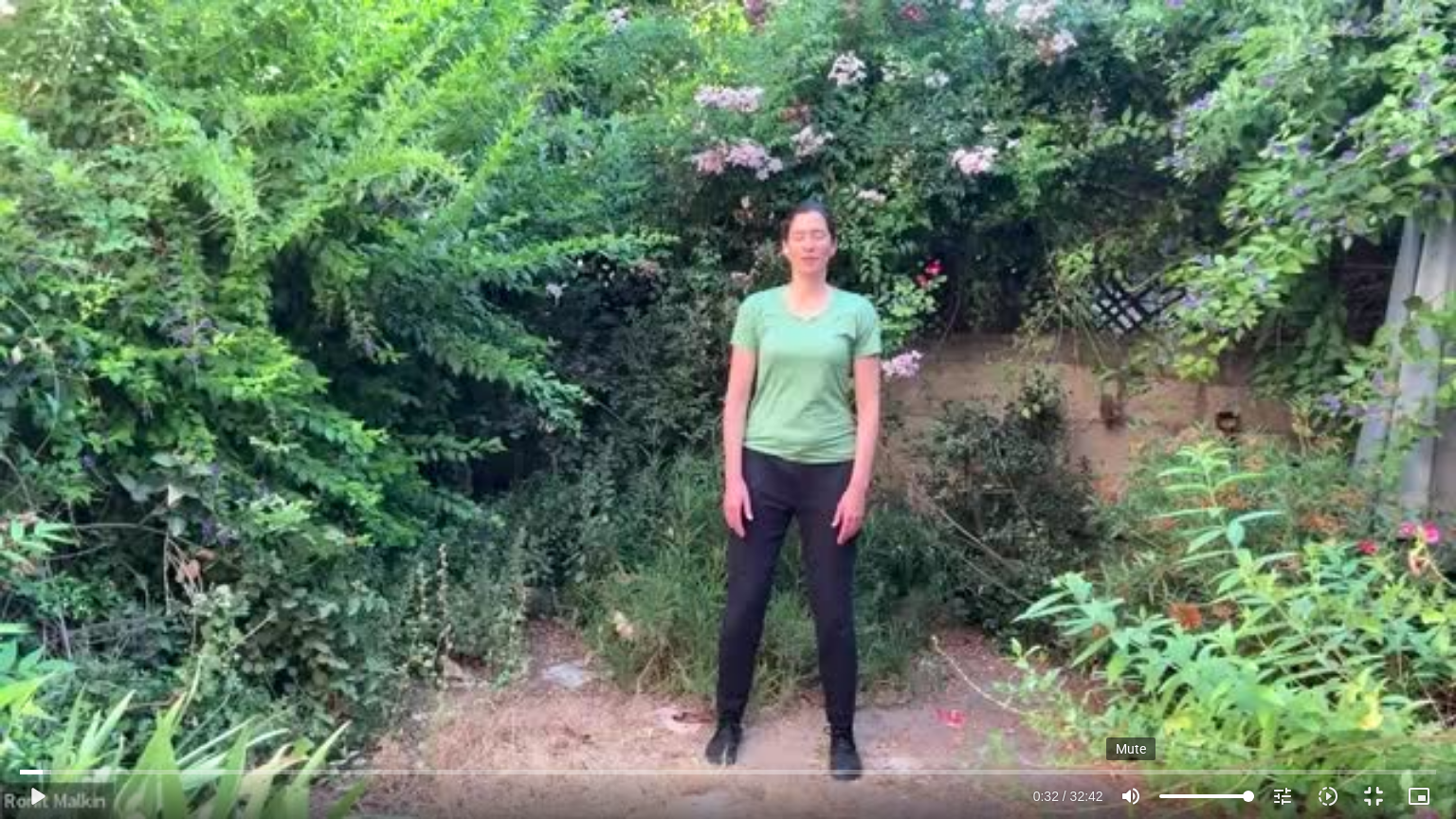 click on "volume_up" at bounding box center (1131, 796) 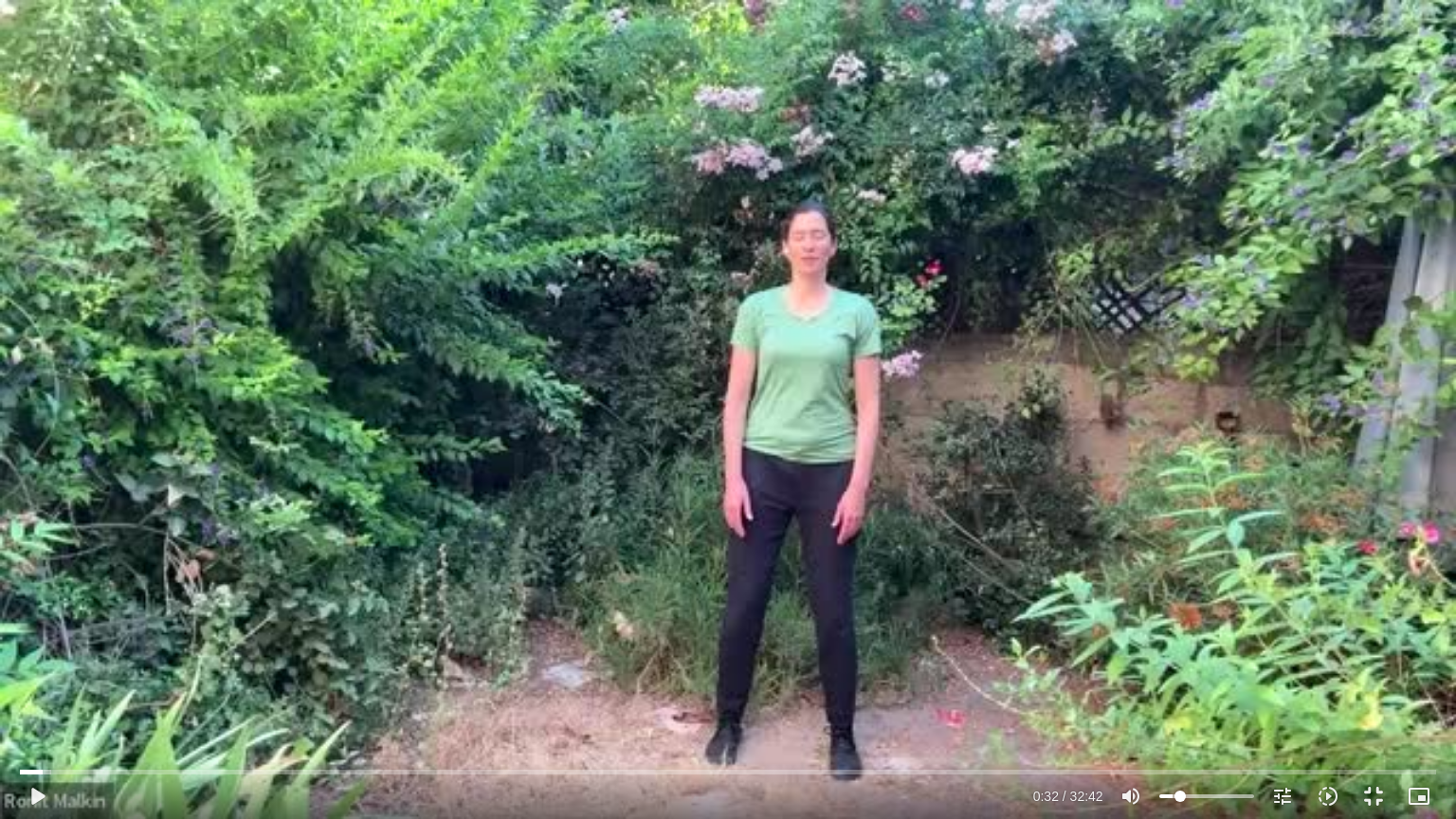 drag, startPoint x: 1164, startPoint y: 795, endPoint x: 1181, endPoint y: 795, distance: 17 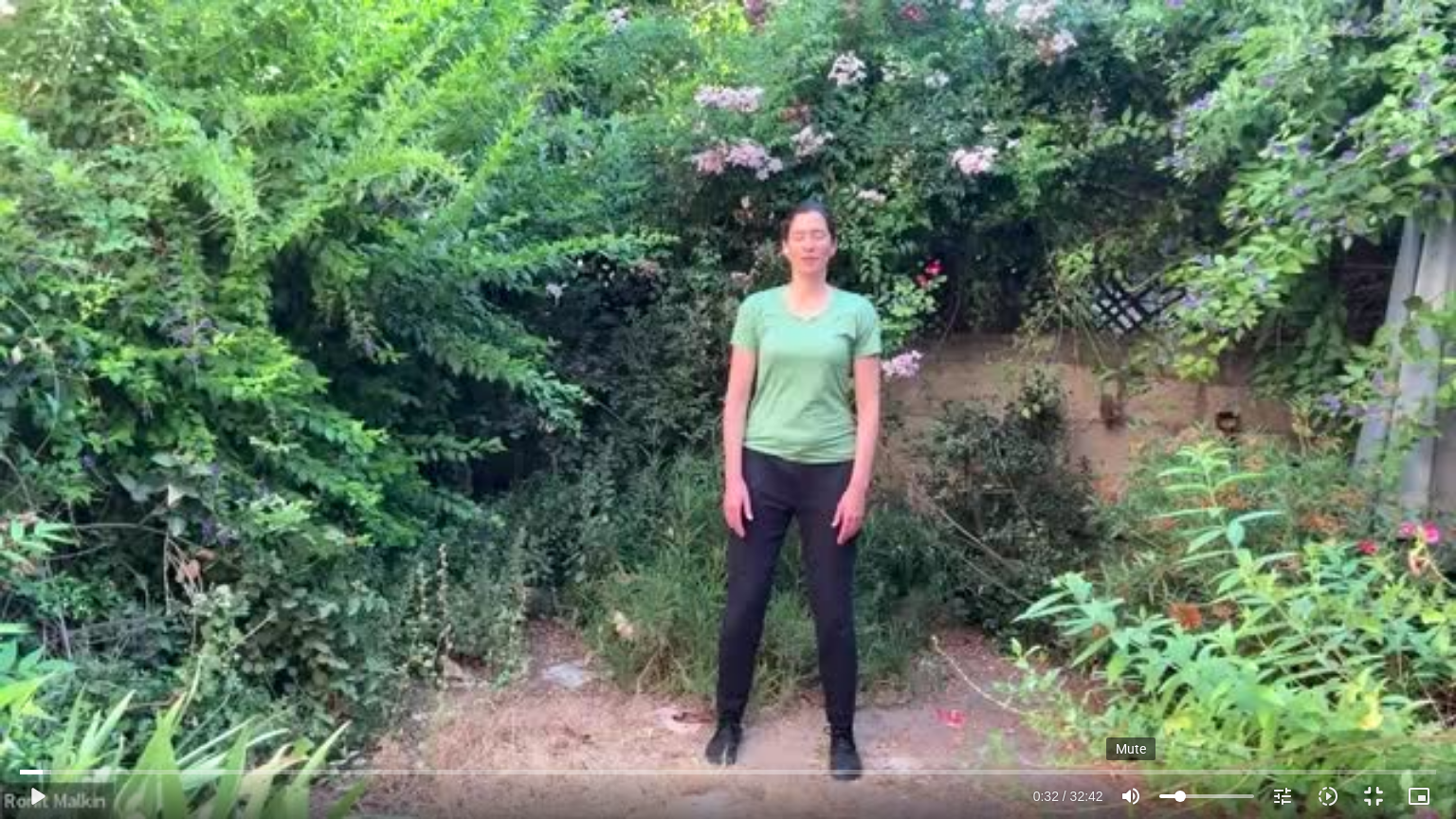 click on "volume_up" at bounding box center (1131, 796) 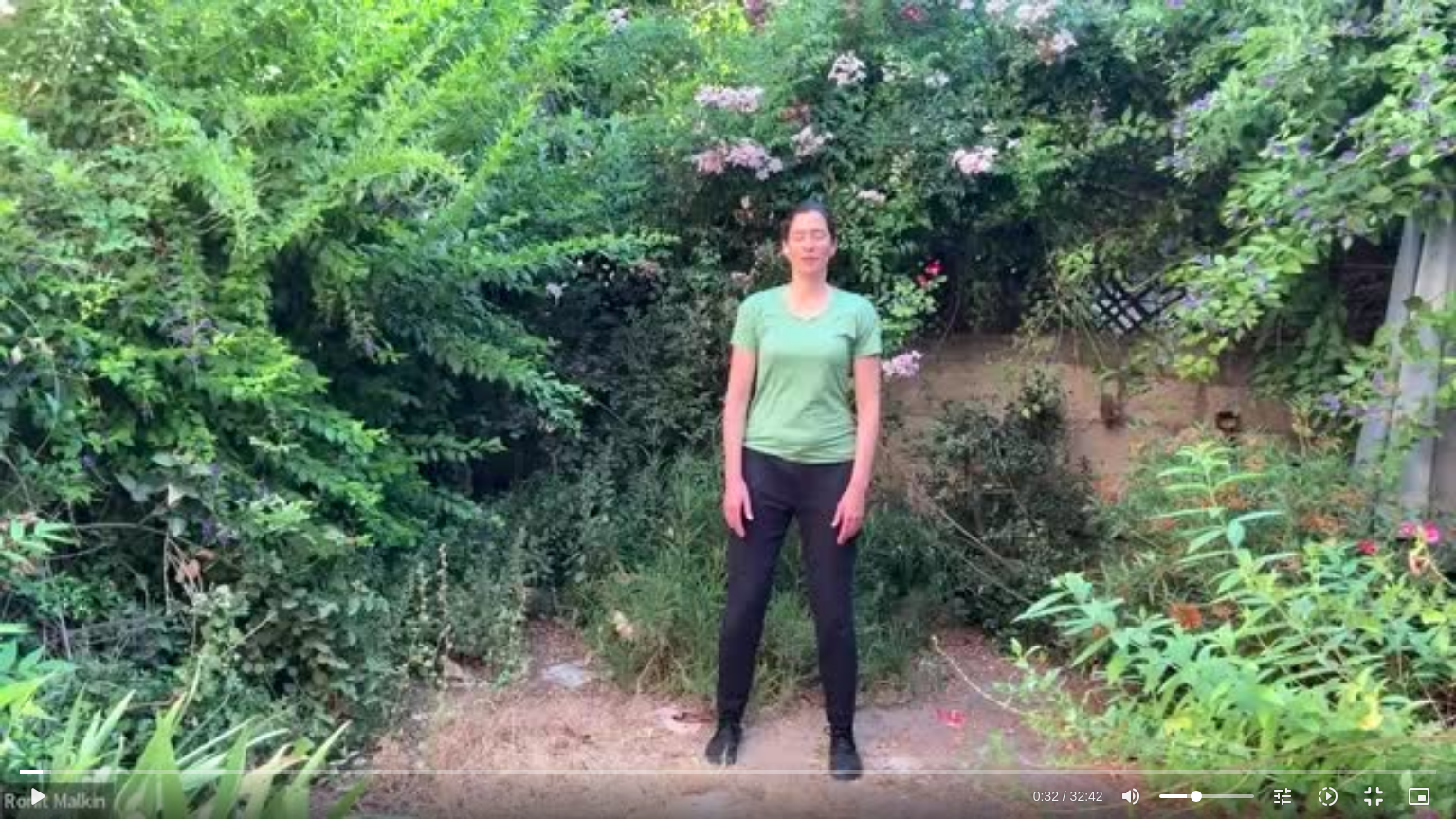 drag, startPoint x: 1159, startPoint y: 796, endPoint x: 1204, endPoint y: 798, distance: 45.044423 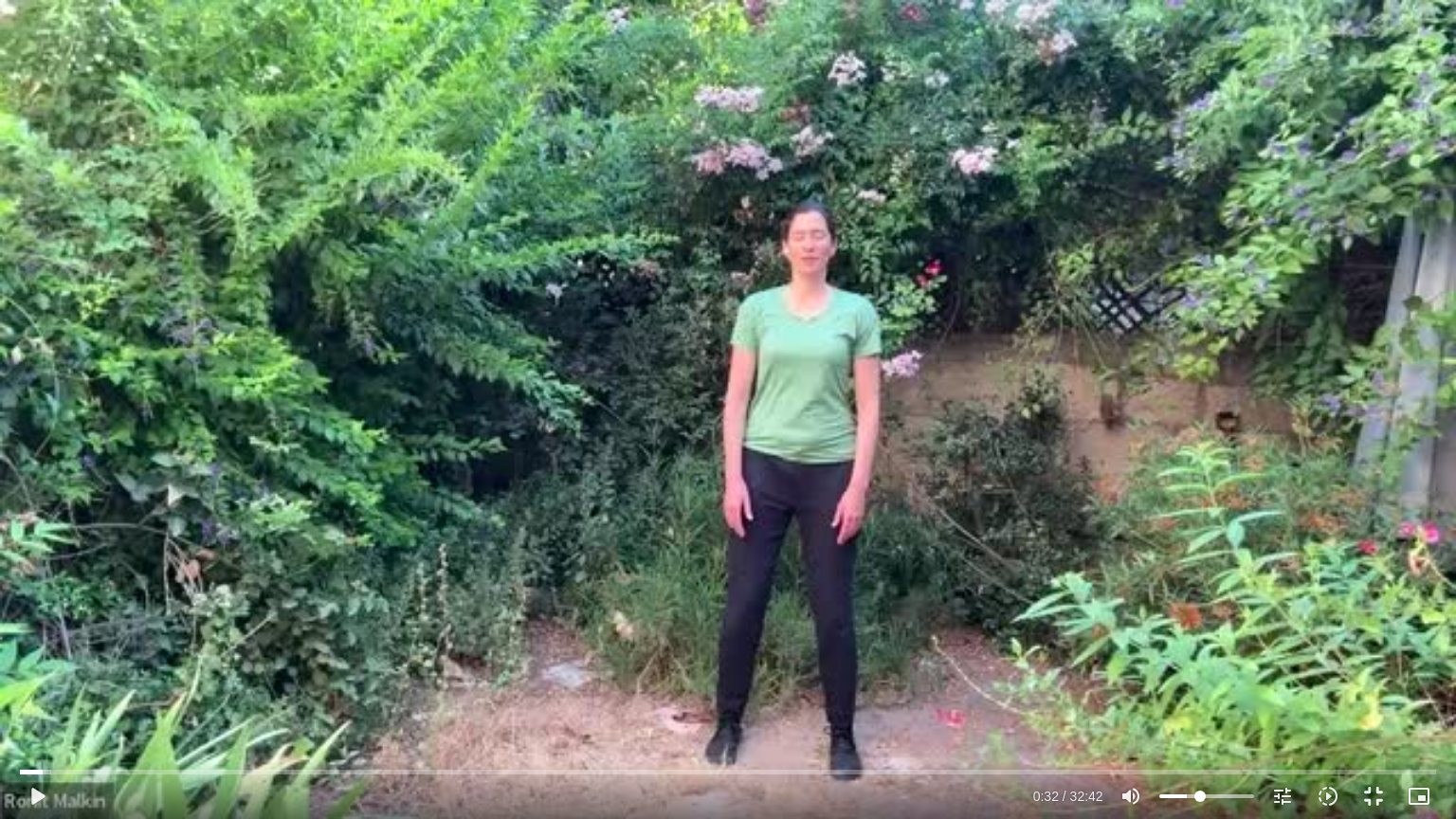 click at bounding box center [1207, 796] 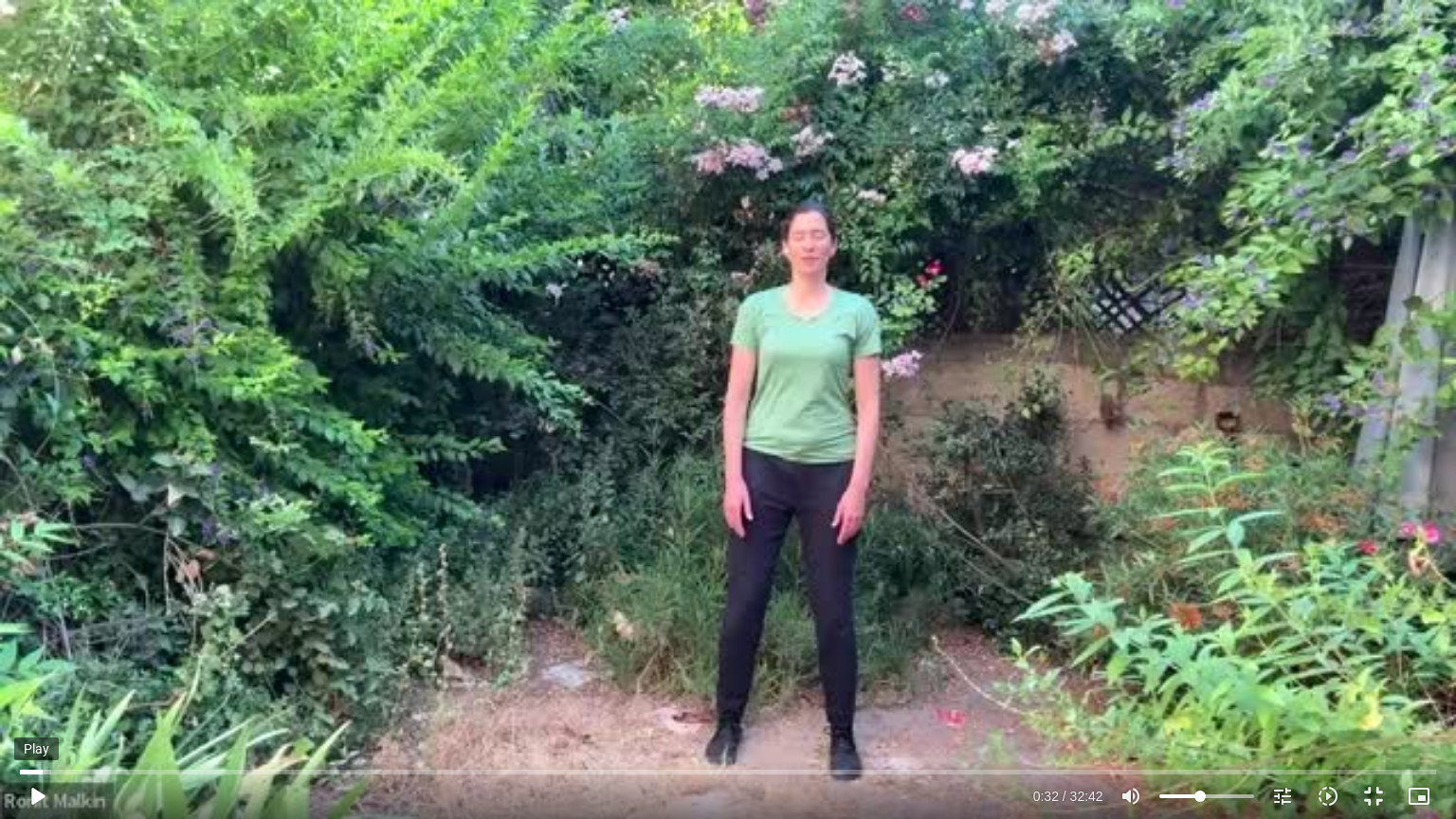 click on "play_arrow" at bounding box center (37, 796) 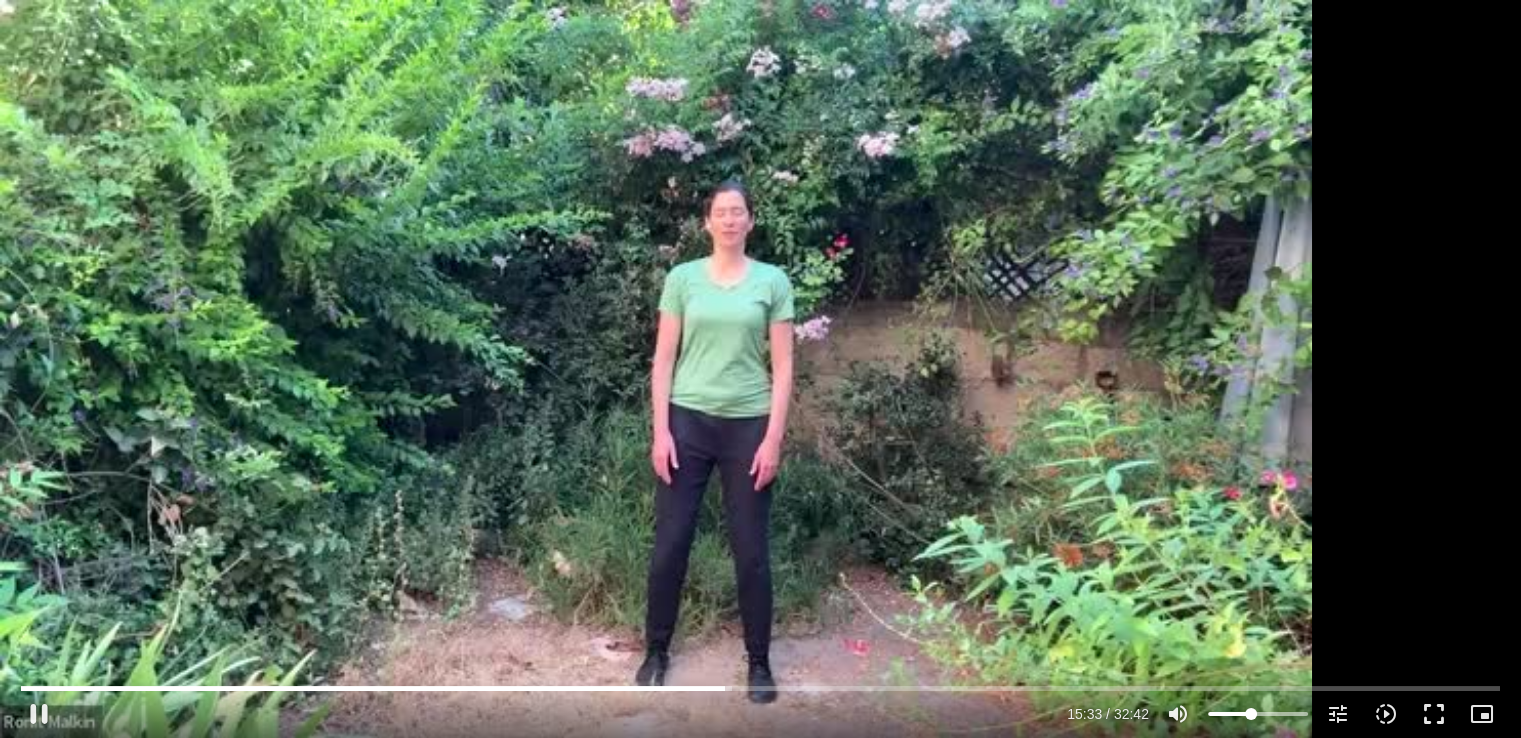 type on "934.03378" 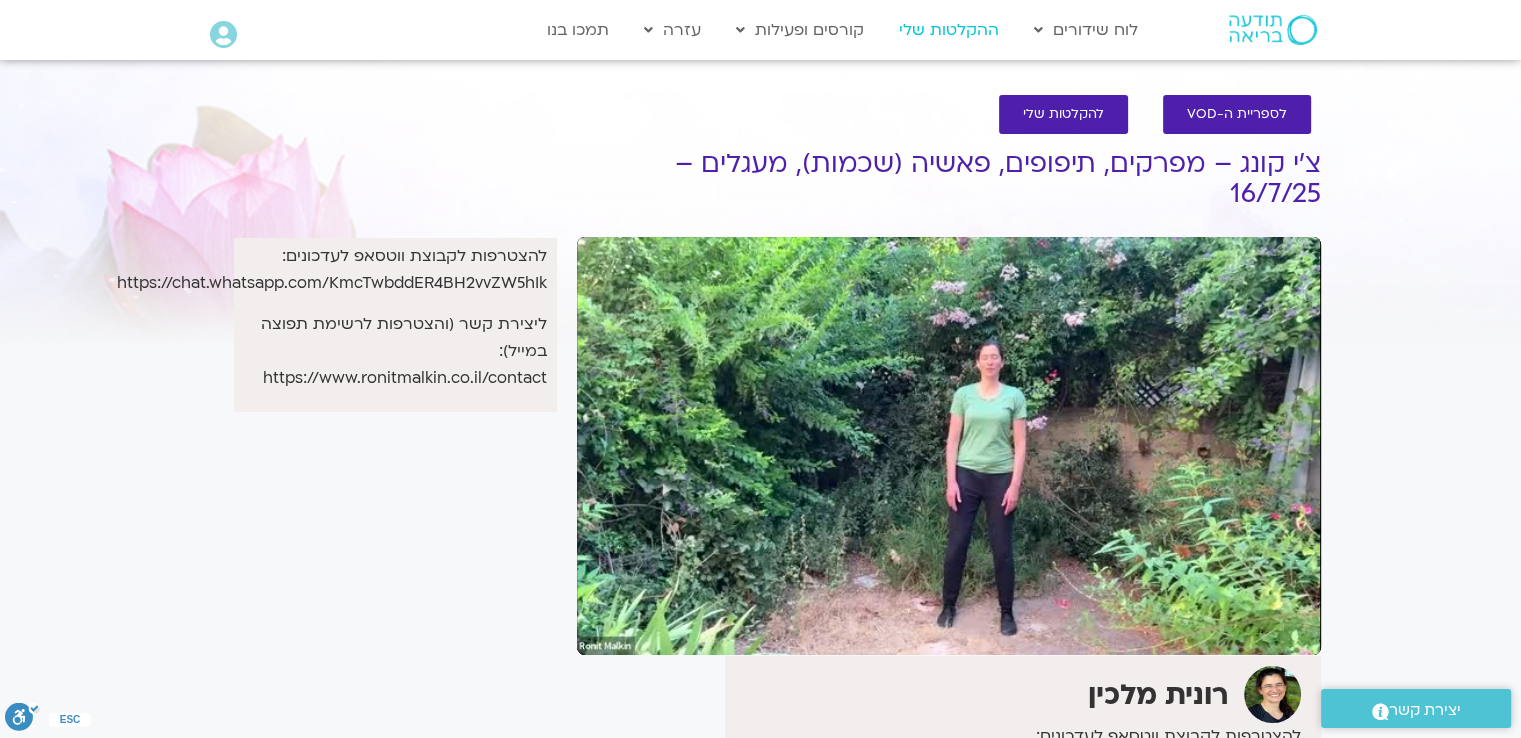 click on "ההקלטות שלי" at bounding box center [949, 30] 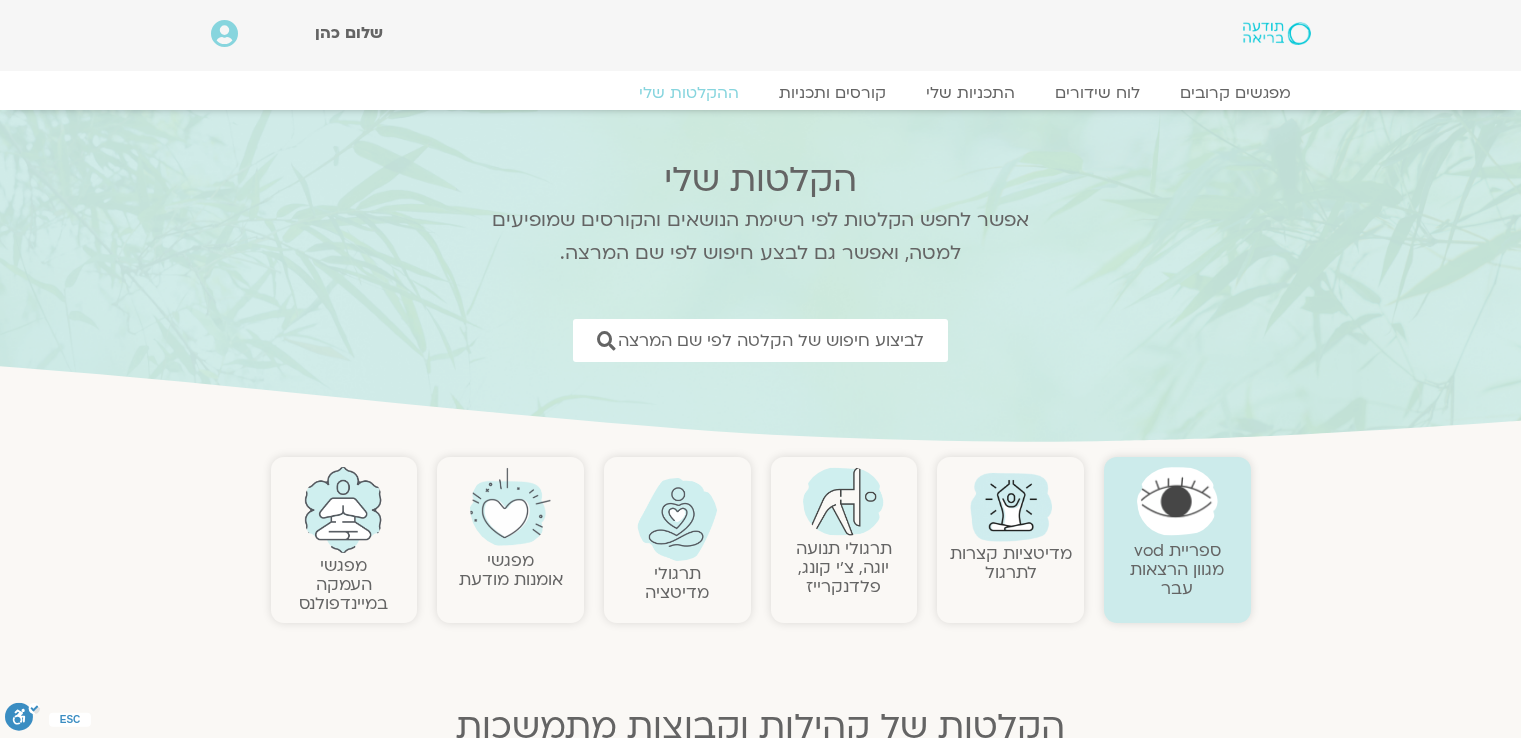 scroll, scrollTop: 0, scrollLeft: 0, axis: both 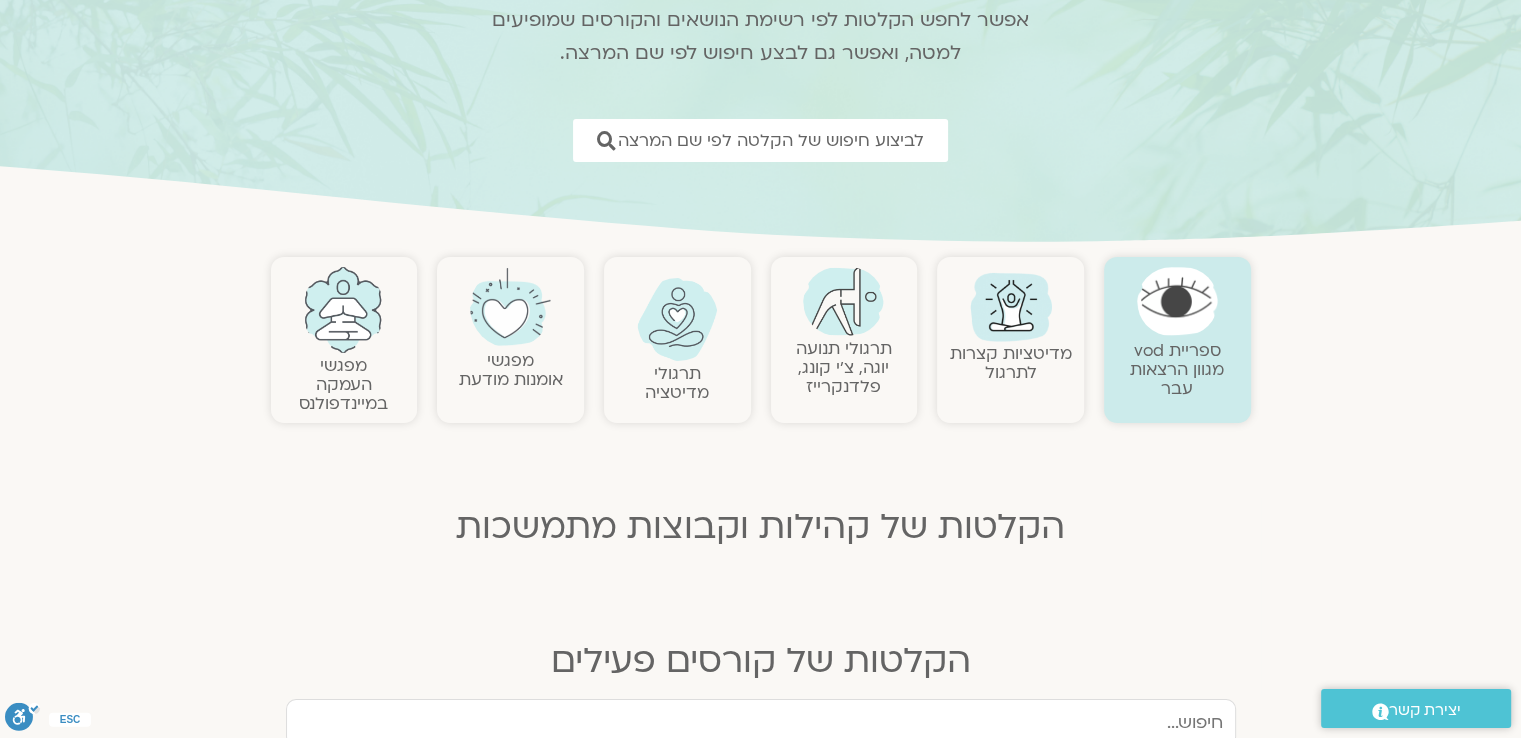 click on "תרגולי תנועה   יוגה, צ׳י קונג, פלדנקרייז" at bounding box center (844, 367) 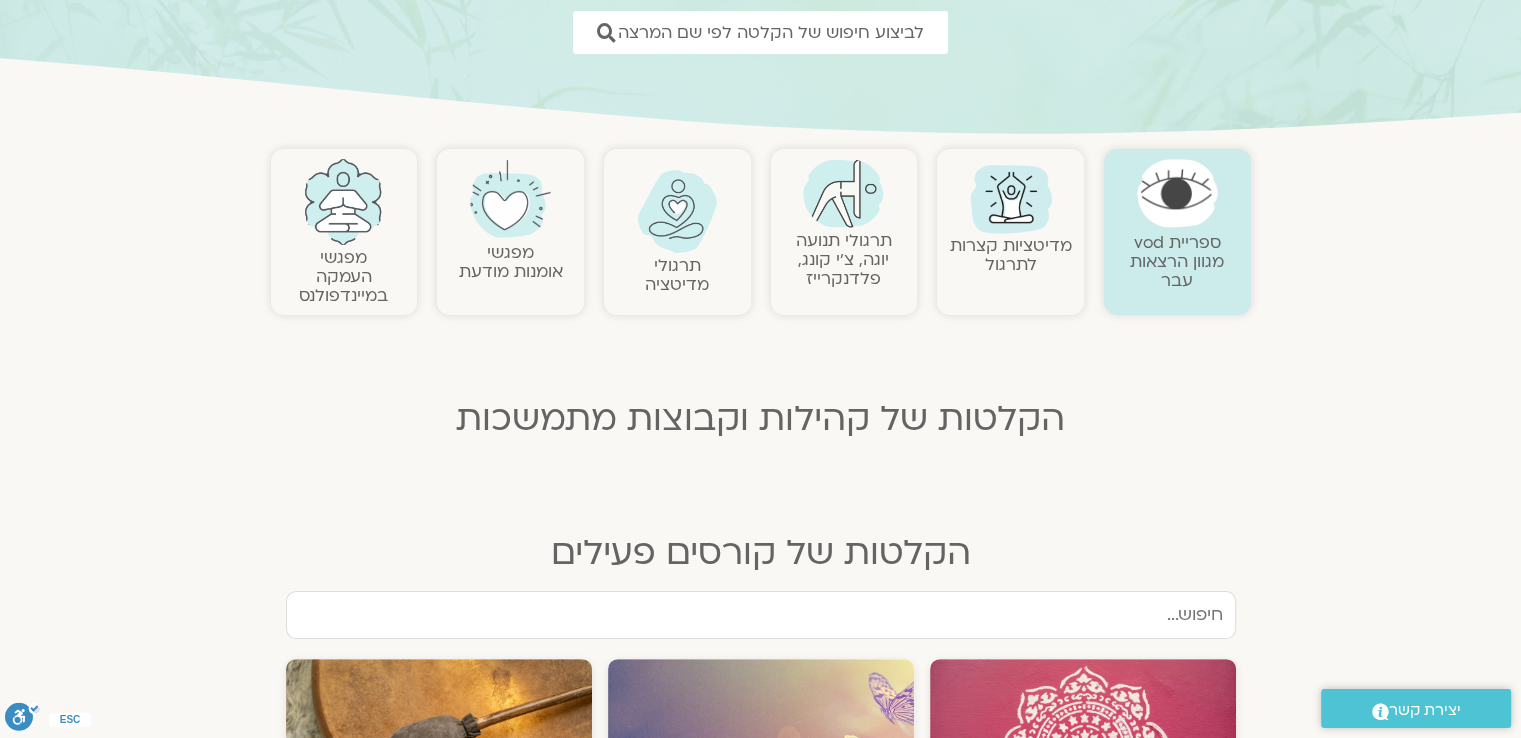 scroll, scrollTop: 300, scrollLeft: 0, axis: vertical 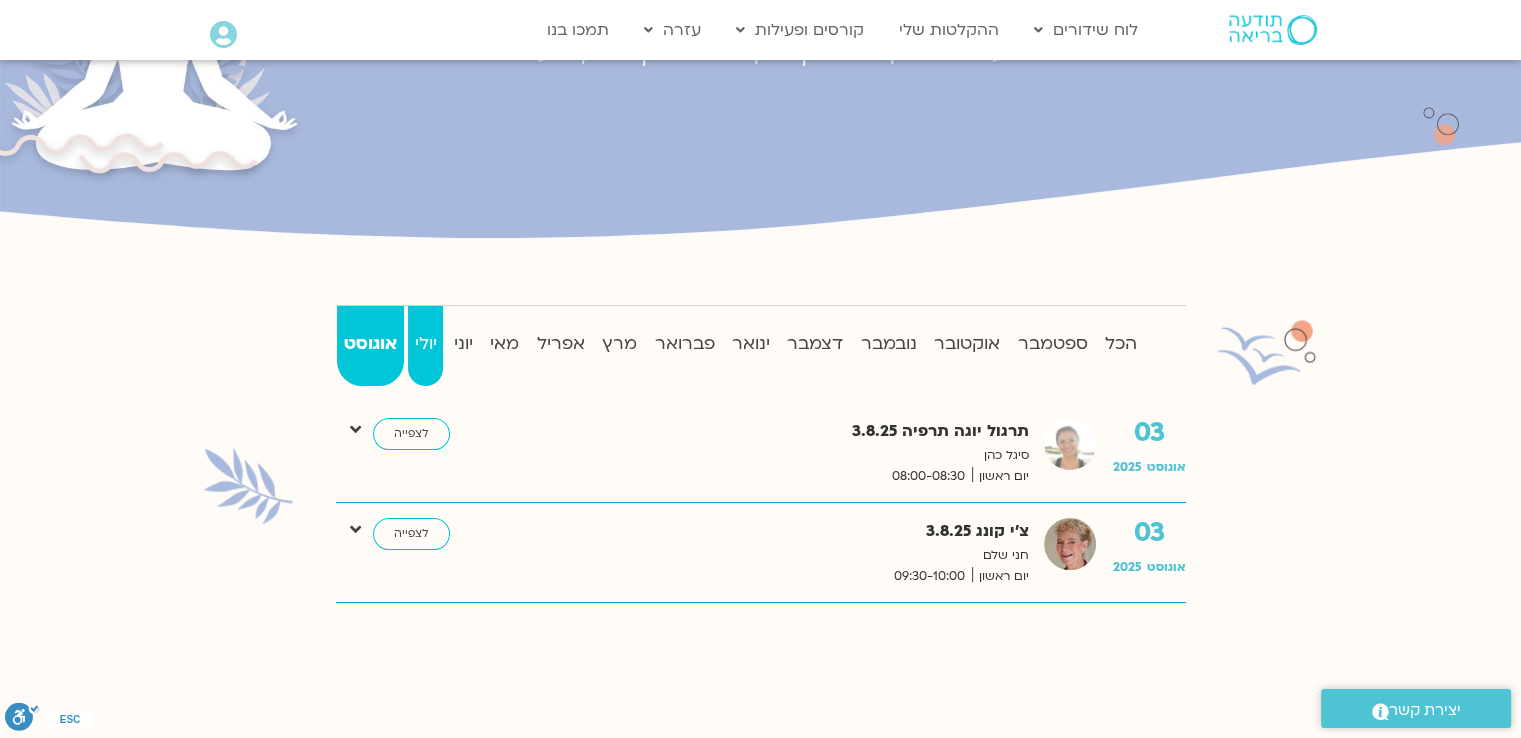 click on "יולי" at bounding box center [425, 344] 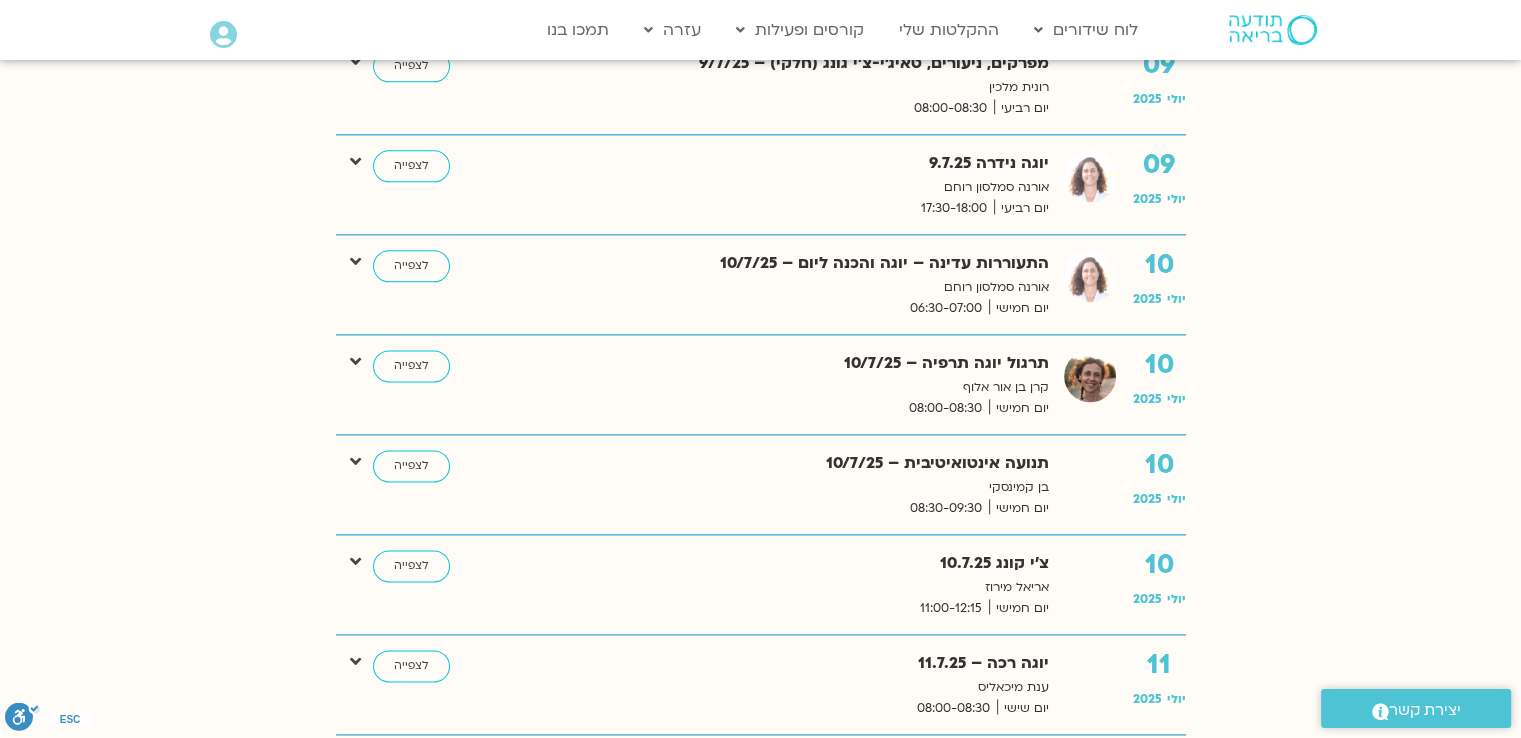 scroll, scrollTop: 2600, scrollLeft: 0, axis: vertical 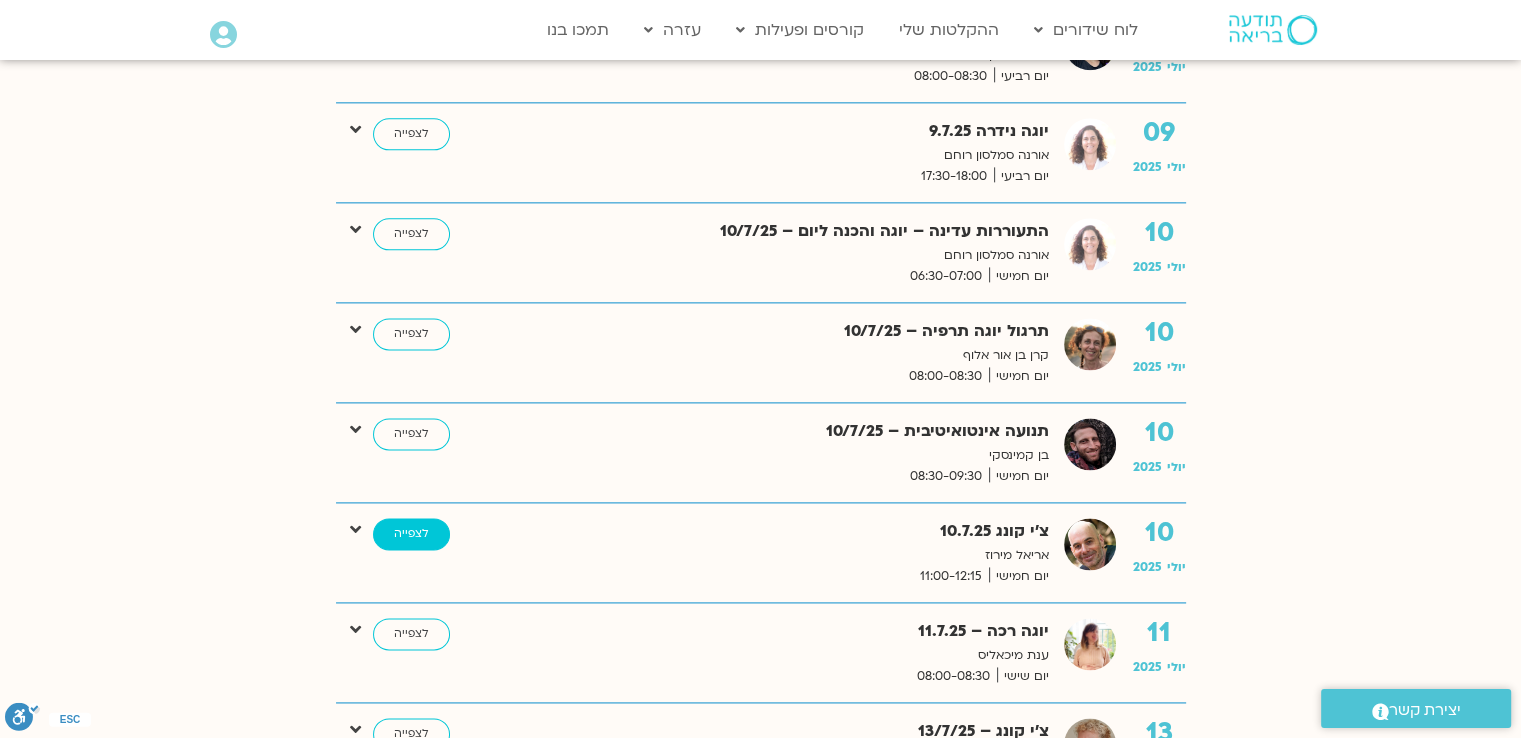 click on "לצפייה" at bounding box center (411, 534) 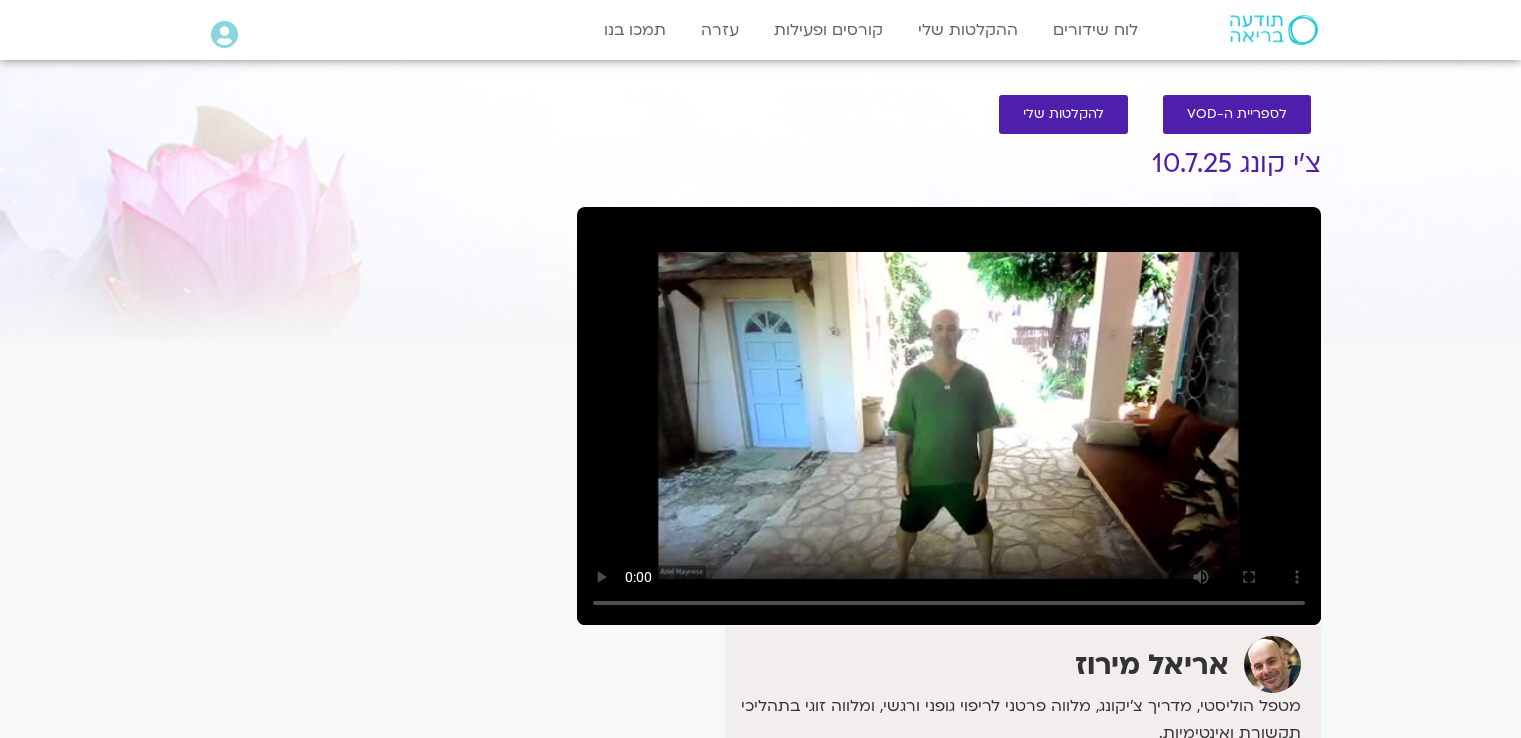 scroll, scrollTop: 0, scrollLeft: 0, axis: both 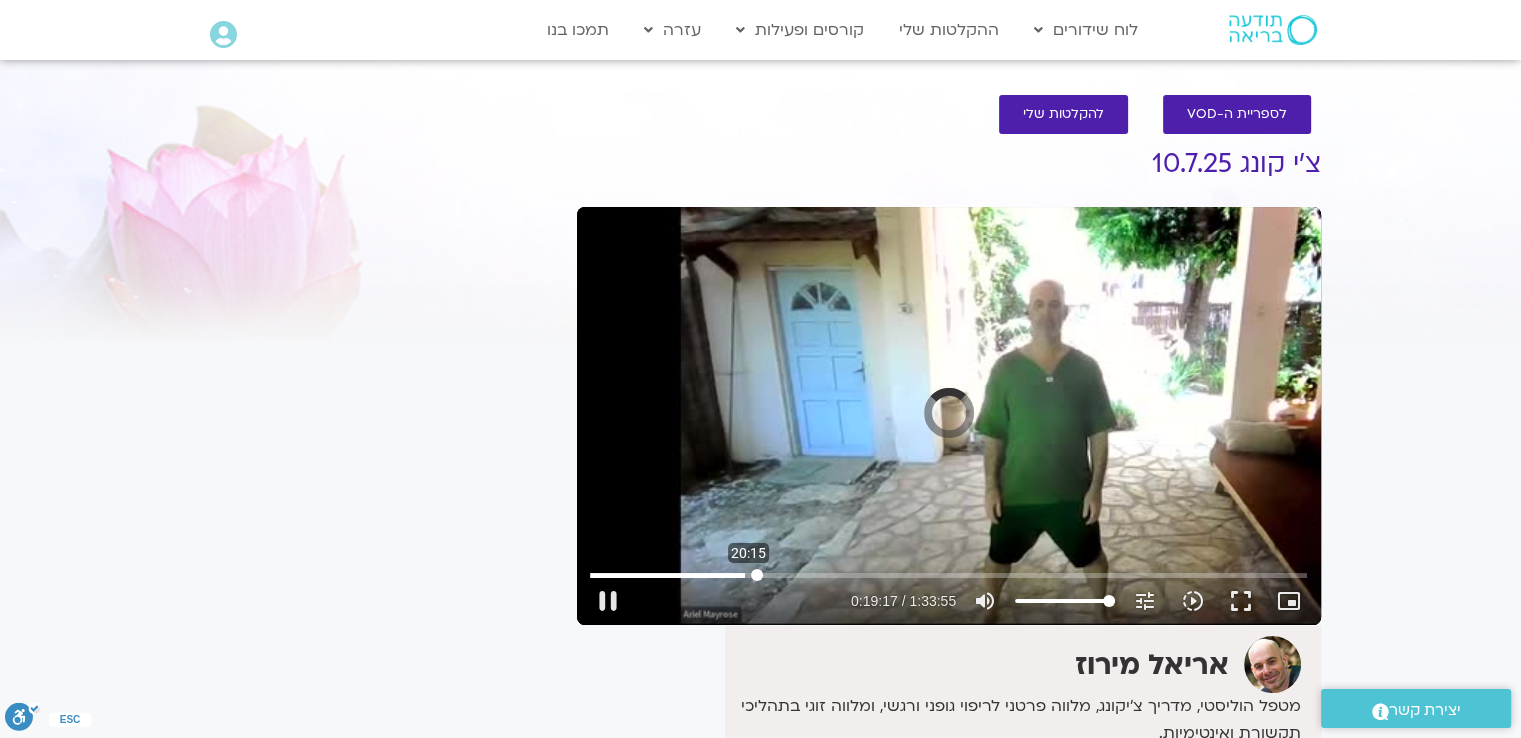 drag, startPoint x: 638, startPoint y: 572, endPoint x: 756, endPoint y: 585, distance: 118.71394 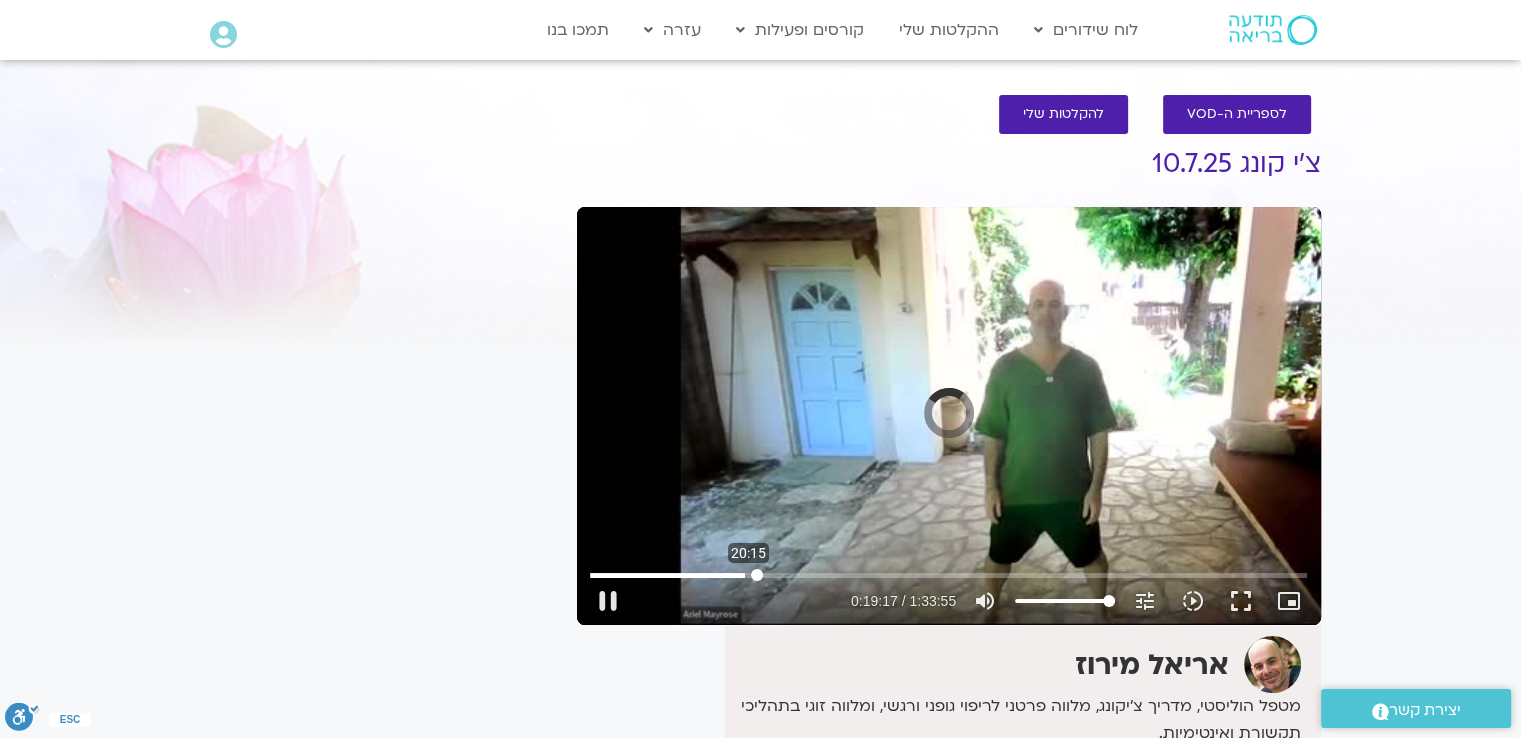 click at bounding box center [948, 575] 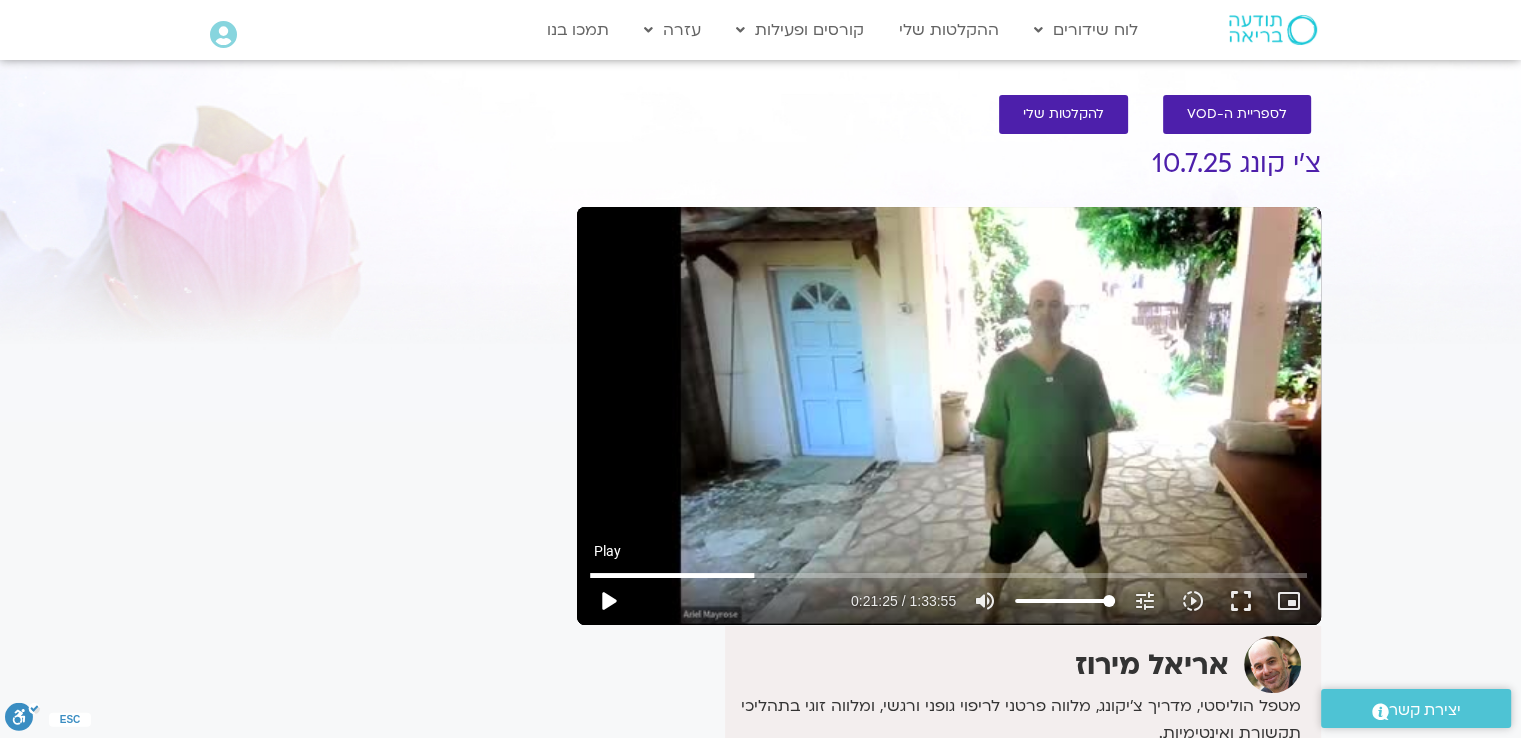 click on "play_arrow" at bounding box center [608, 601] 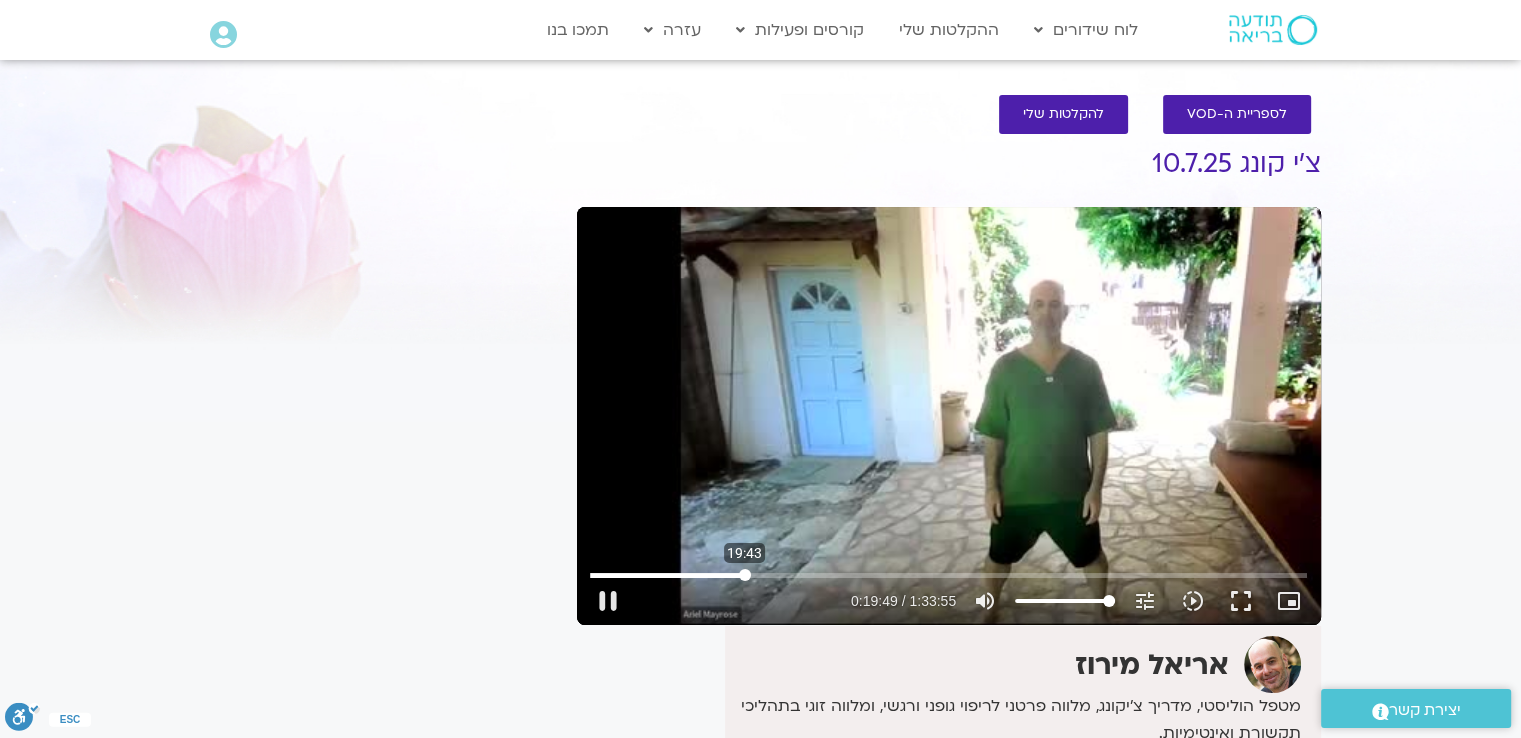 click at bounding box center (948, 575) 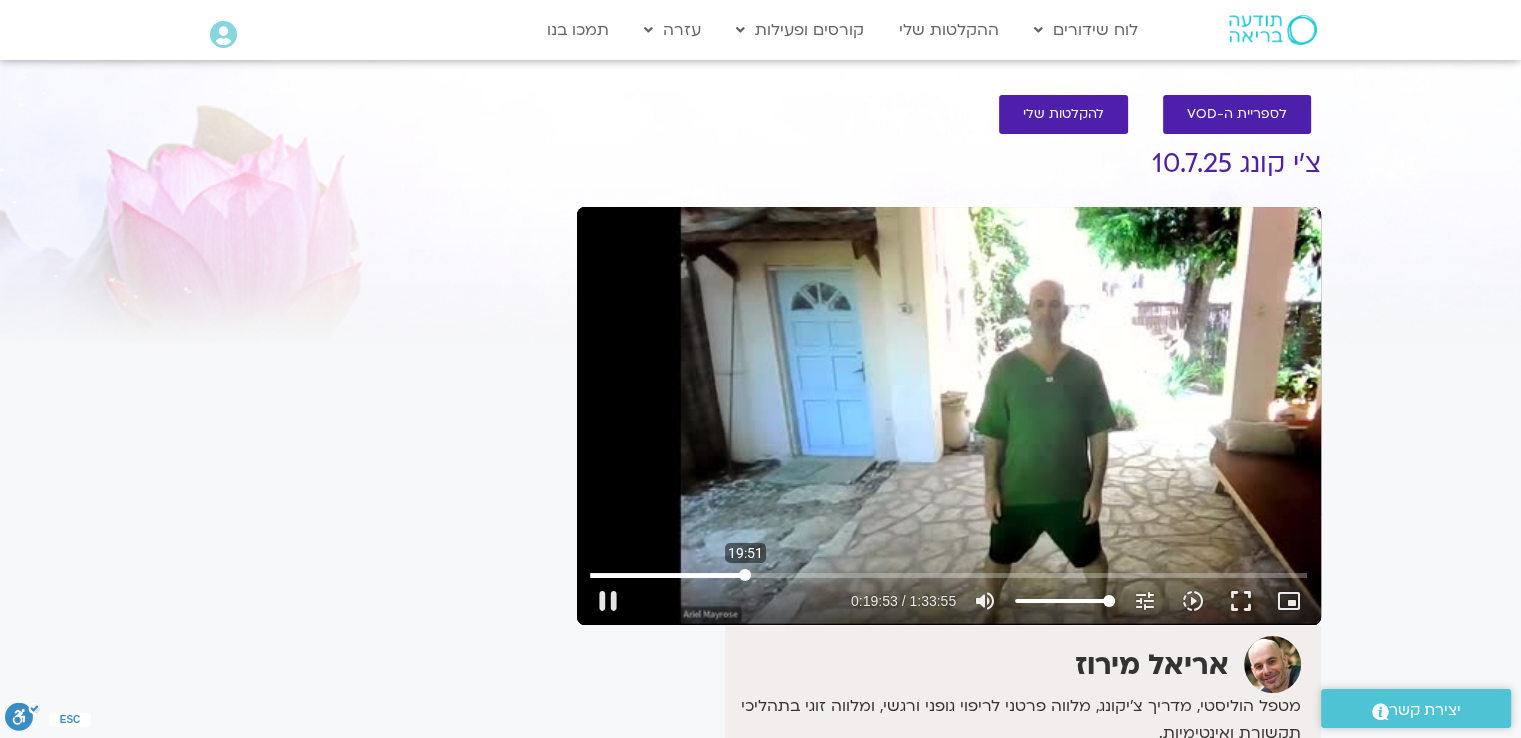 click at bounding box center (948, 575) 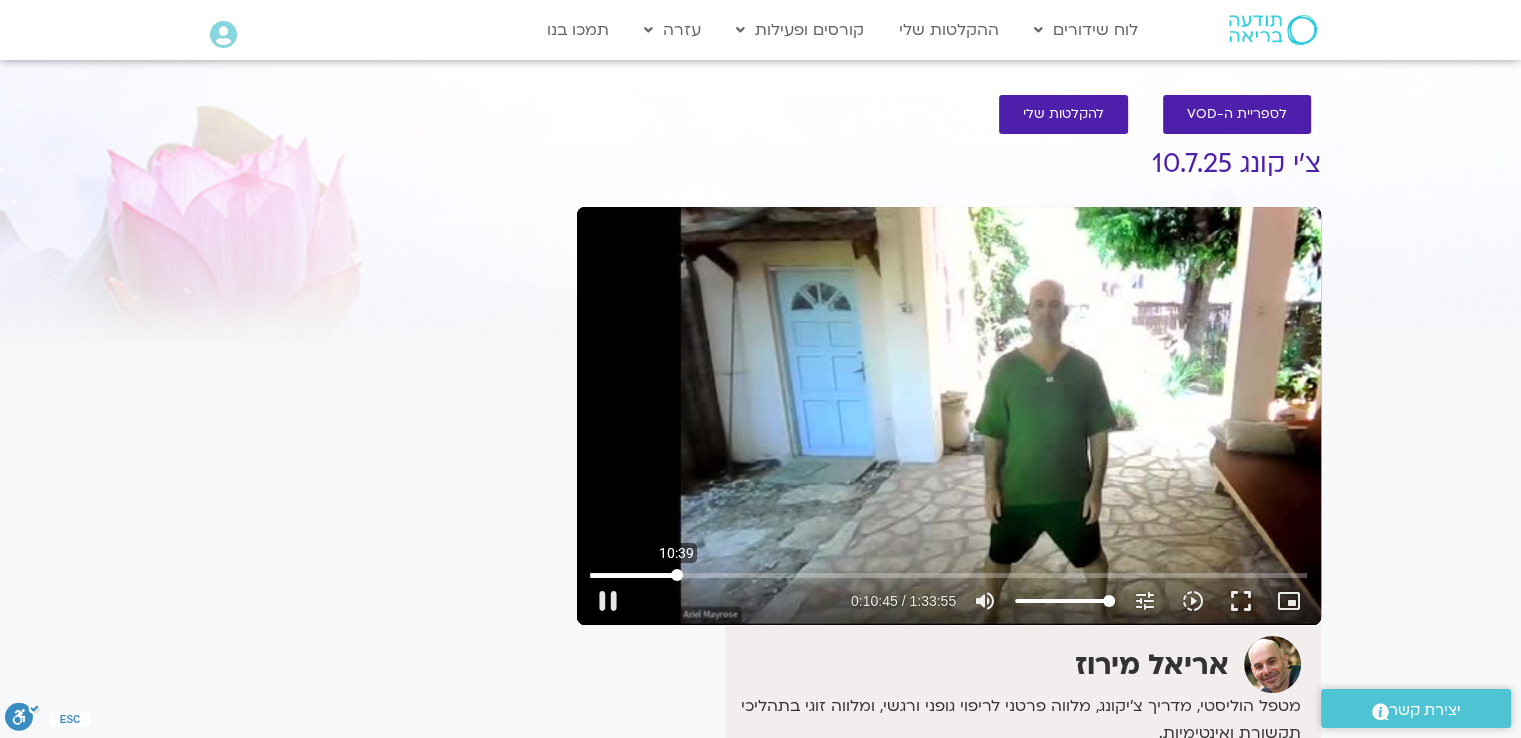 drag, startPoint x: 748, startPoint y: 576, endPoint x: 676, endPoint y: 579, distance: 72.06247 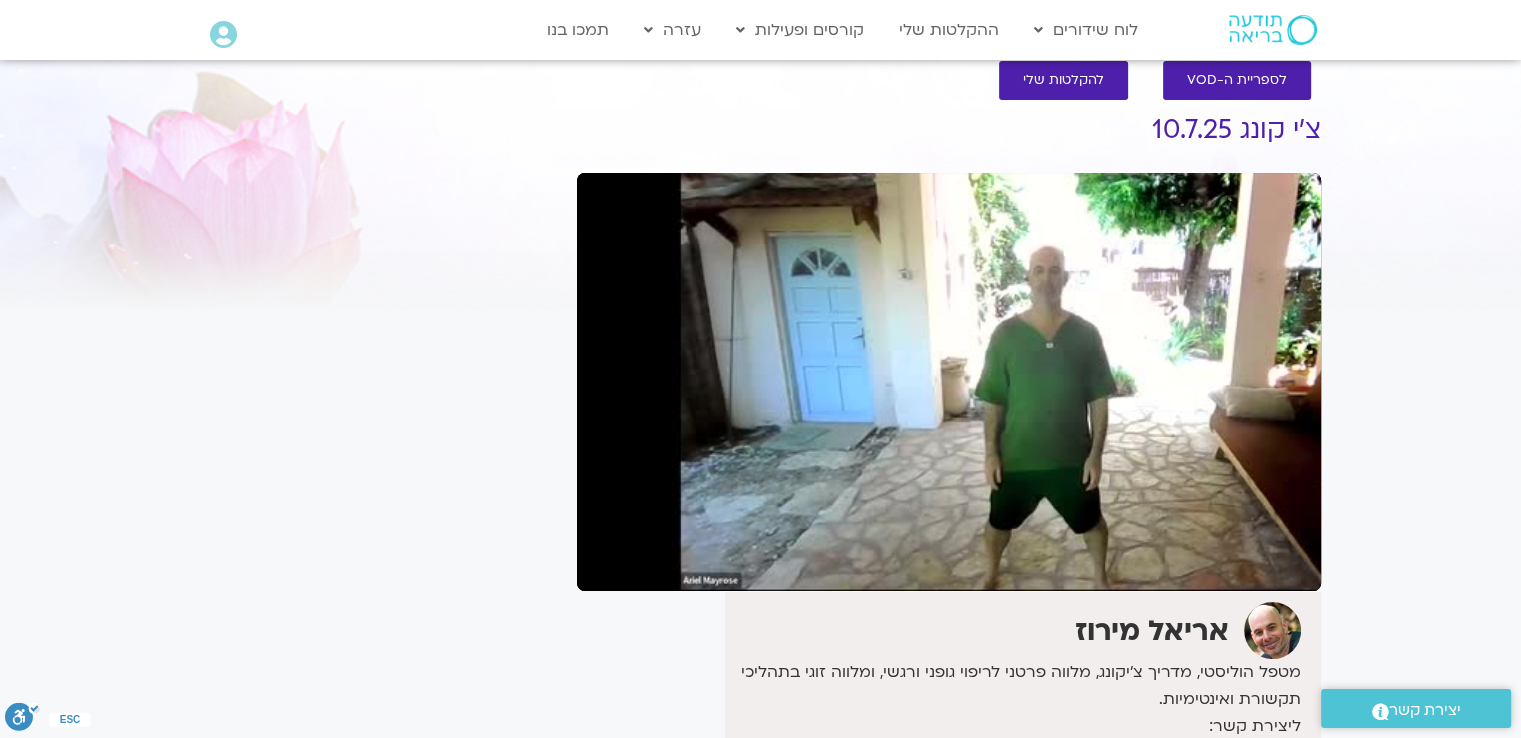 scroll, scrollTop: 0, scrollLeft: 0, axis: both 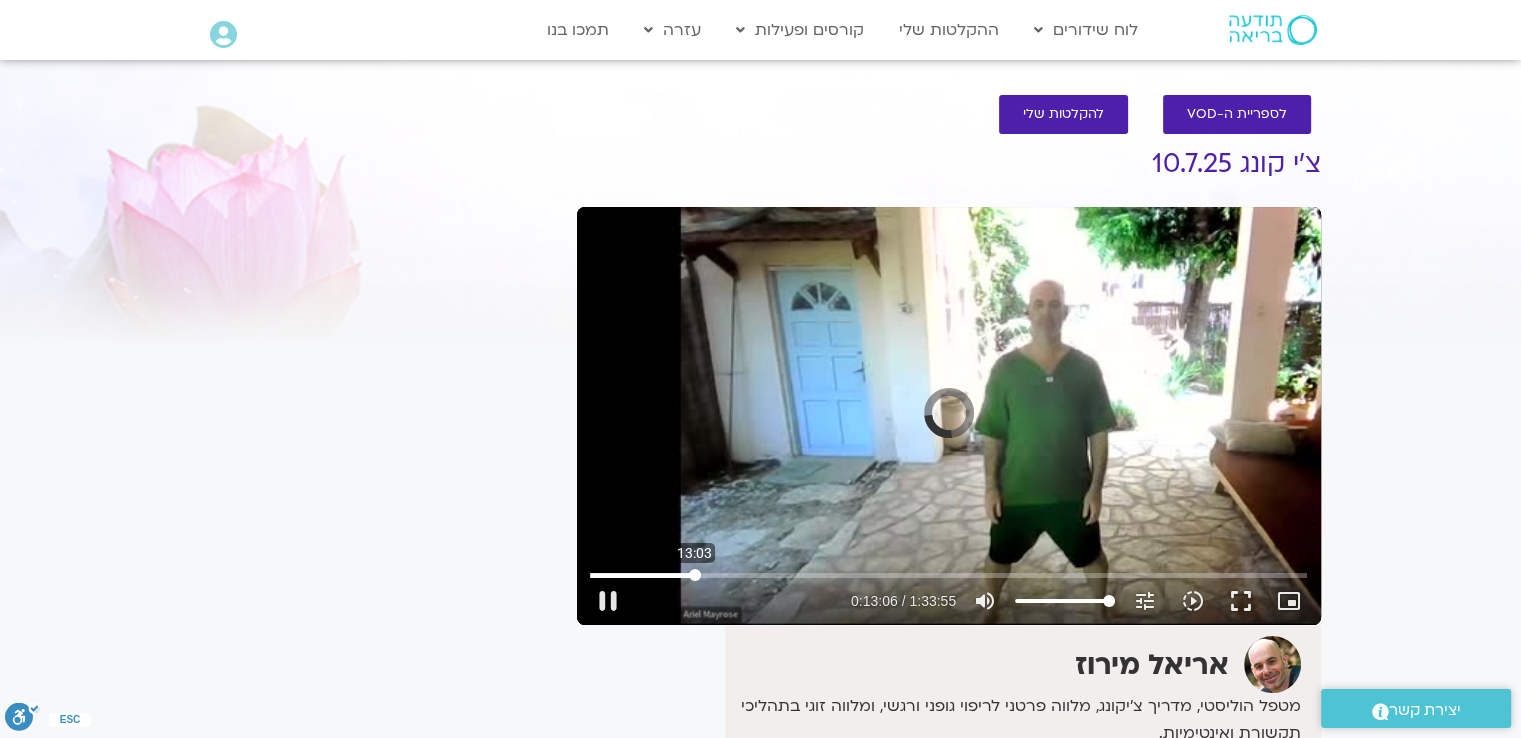 click at bounding box center (948, 575) 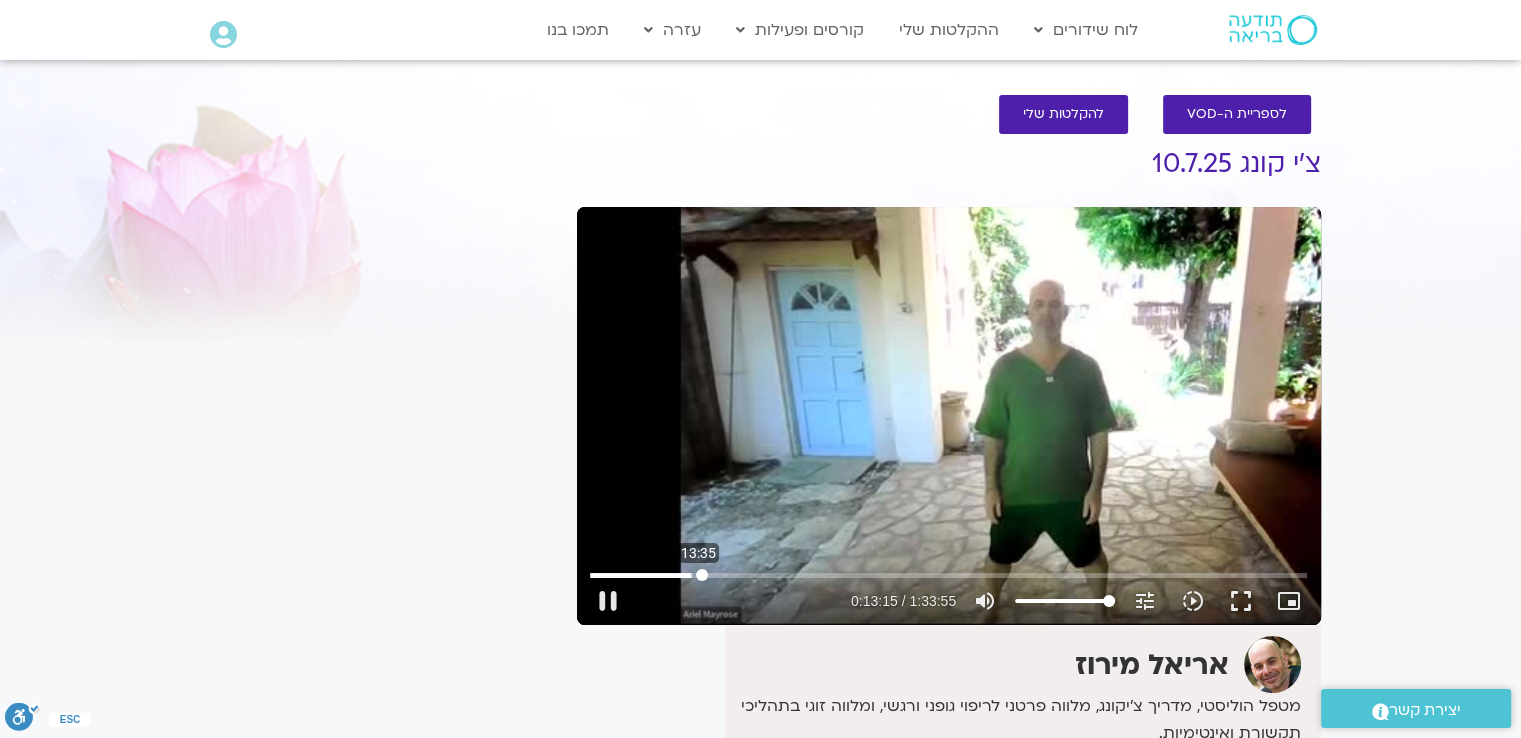 click at bounding box center (948, 575) 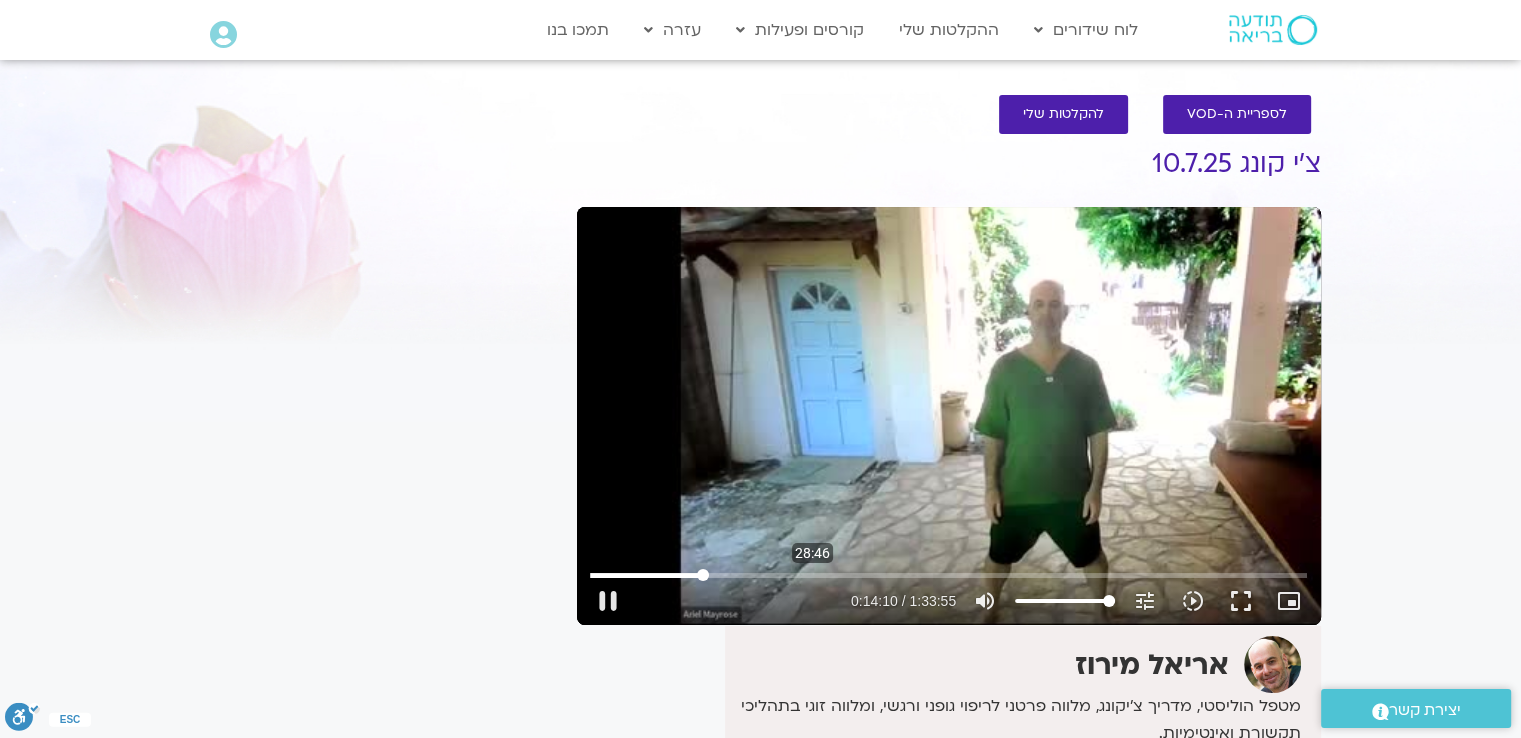 type on "850.516851" 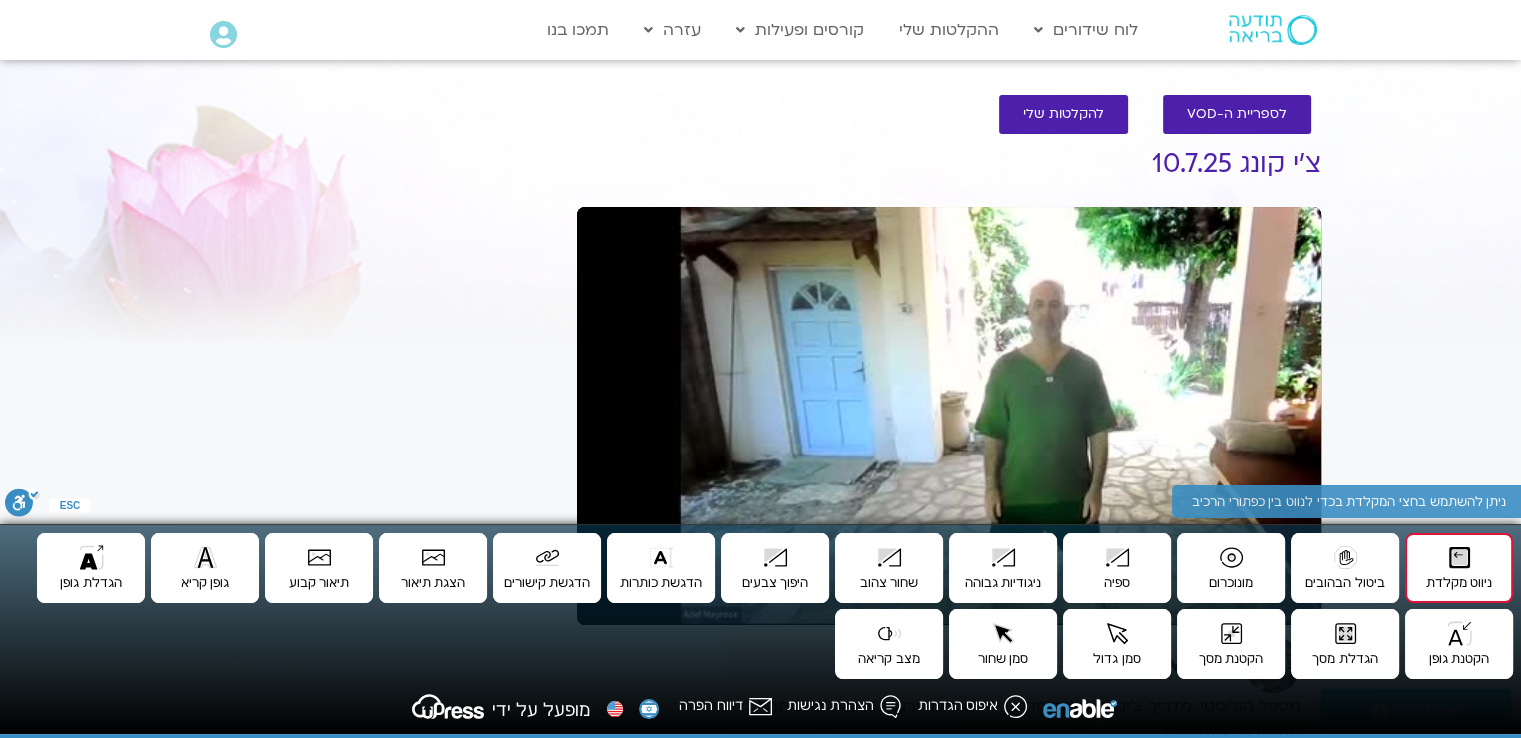 type 